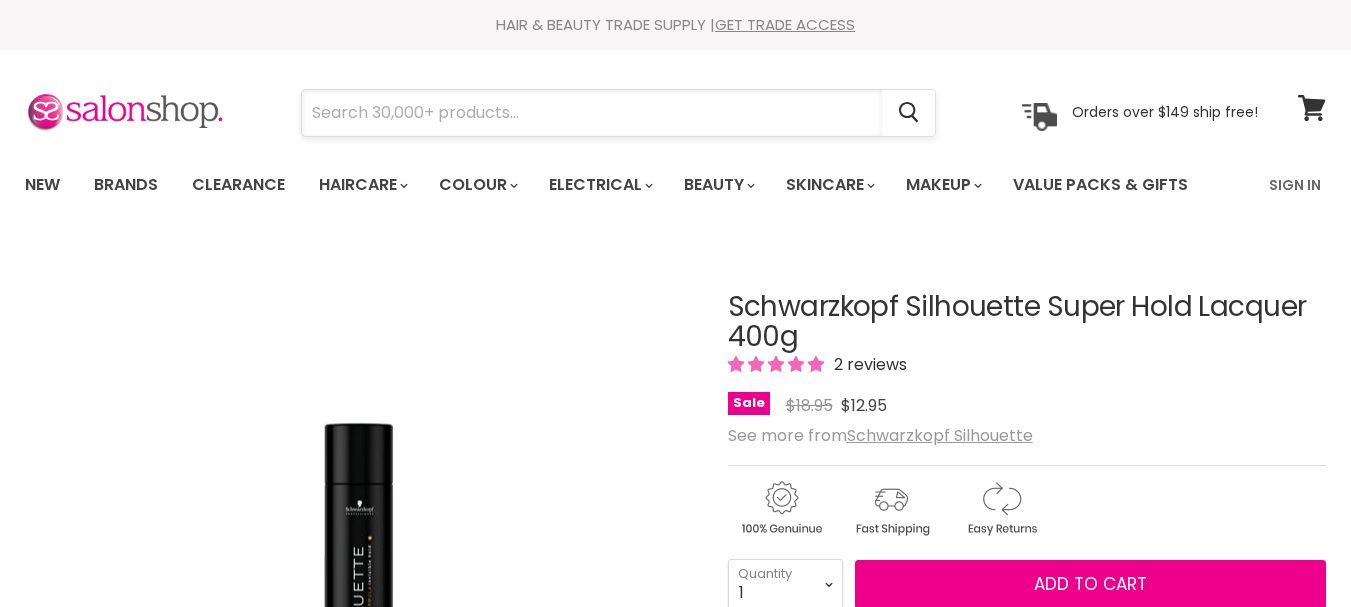 scroll, scrollTop: 0, scrollLeft: 0, axis: both 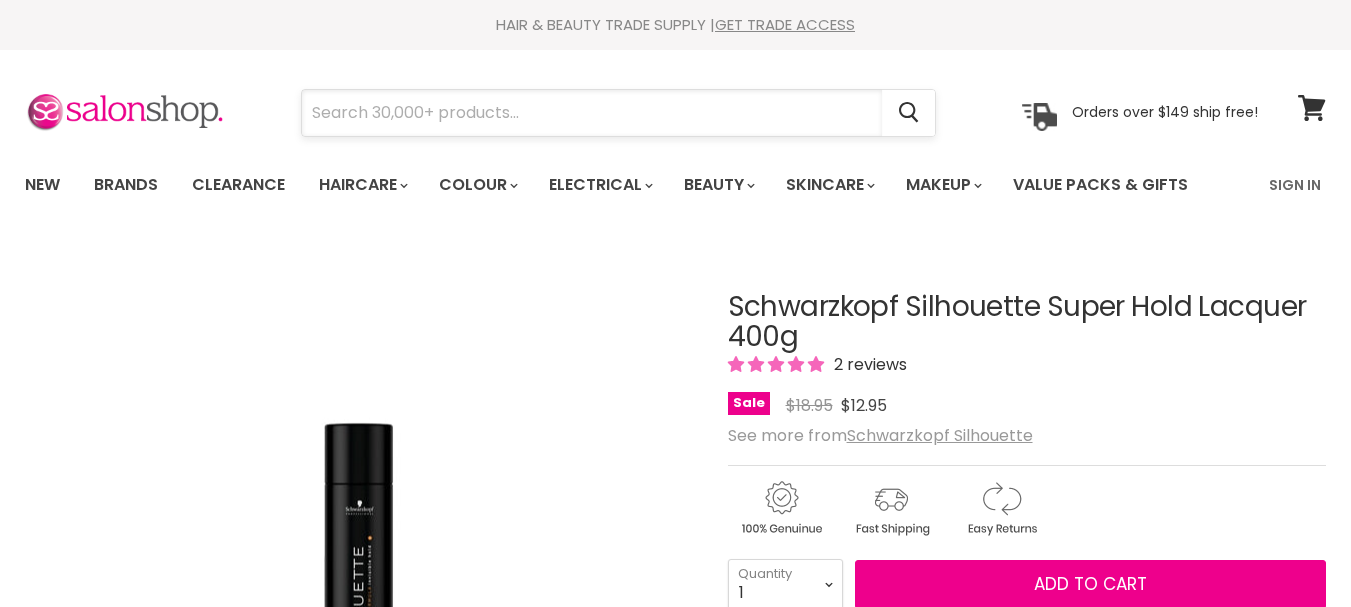 click at bounding box center [592, 113] 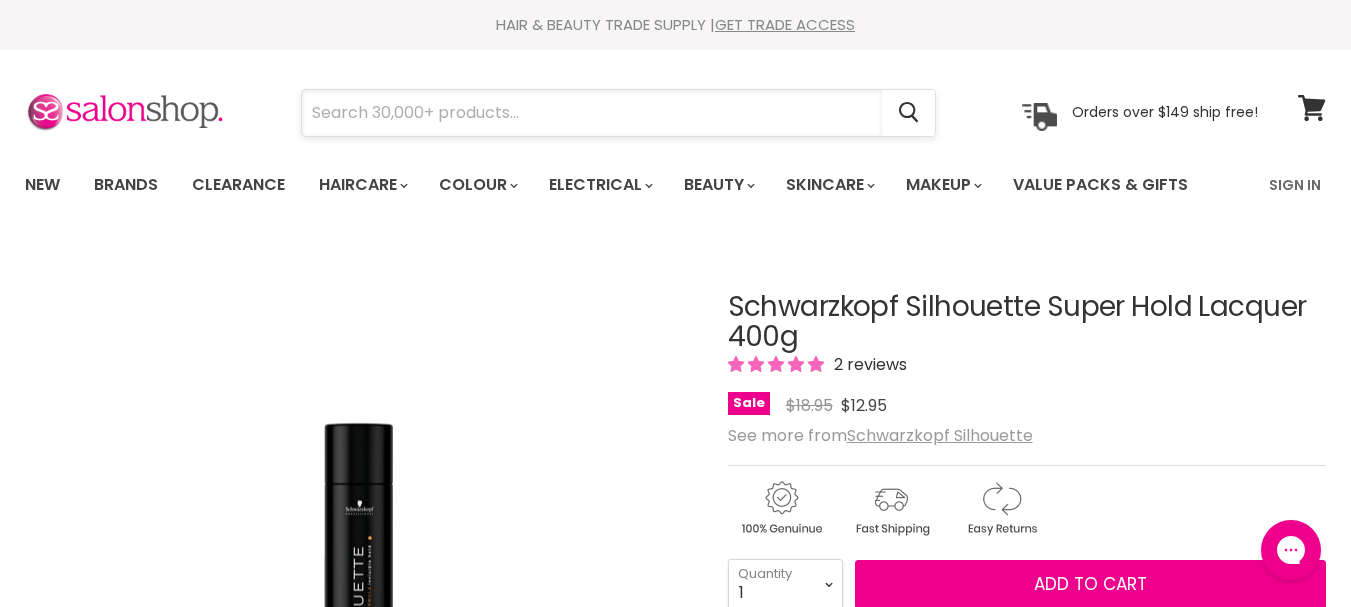 scroll, scrollTop: 0, scrollLeft: 0, axis: both 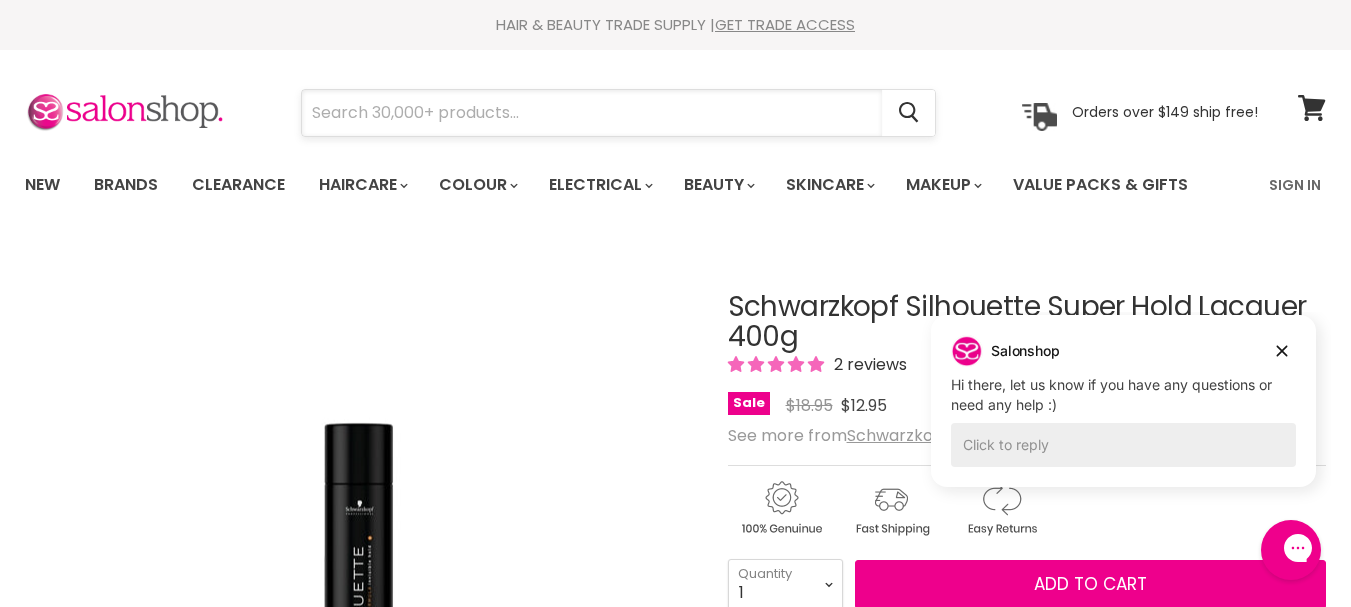 click at bounding box center (592, 113) 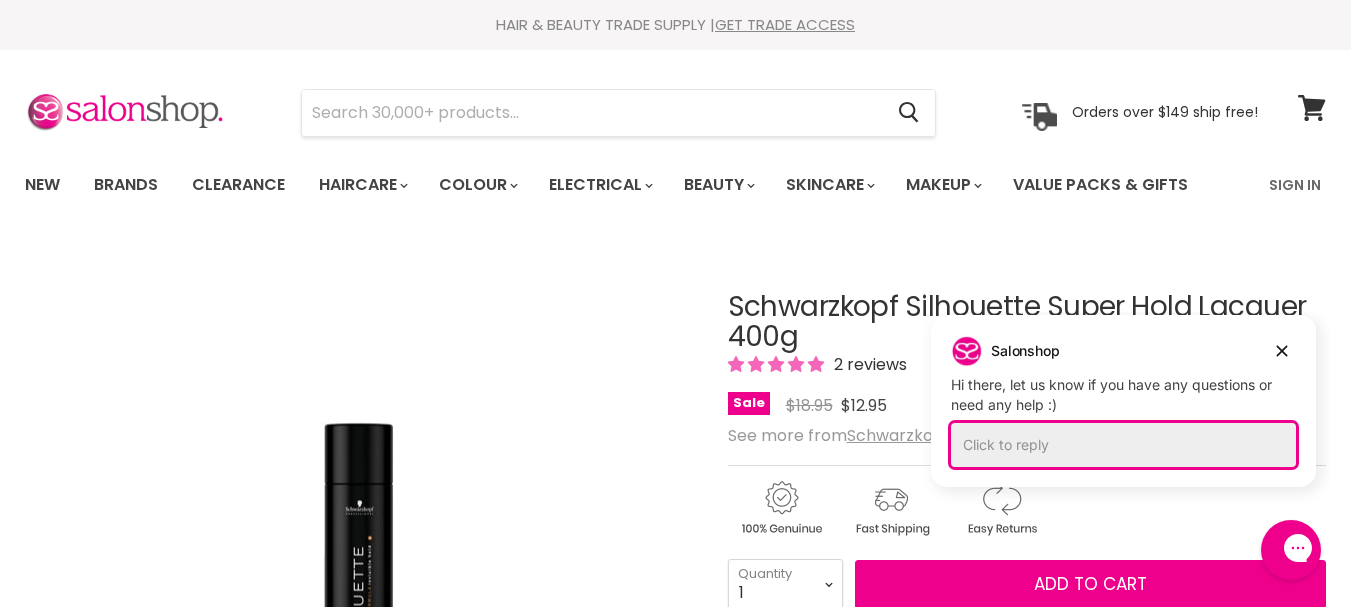 click on "Click to reply" at bounding box center (1123, 445) 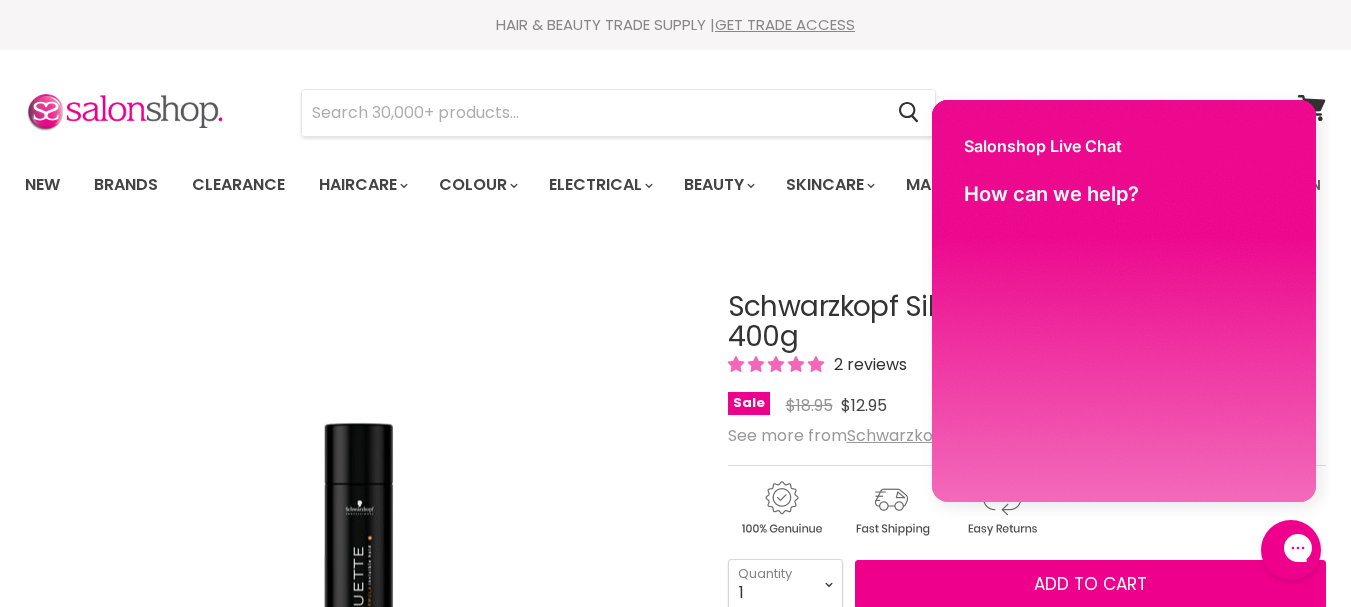 scroll, scrollTop: 0, scrollLeft: 0, axis: both 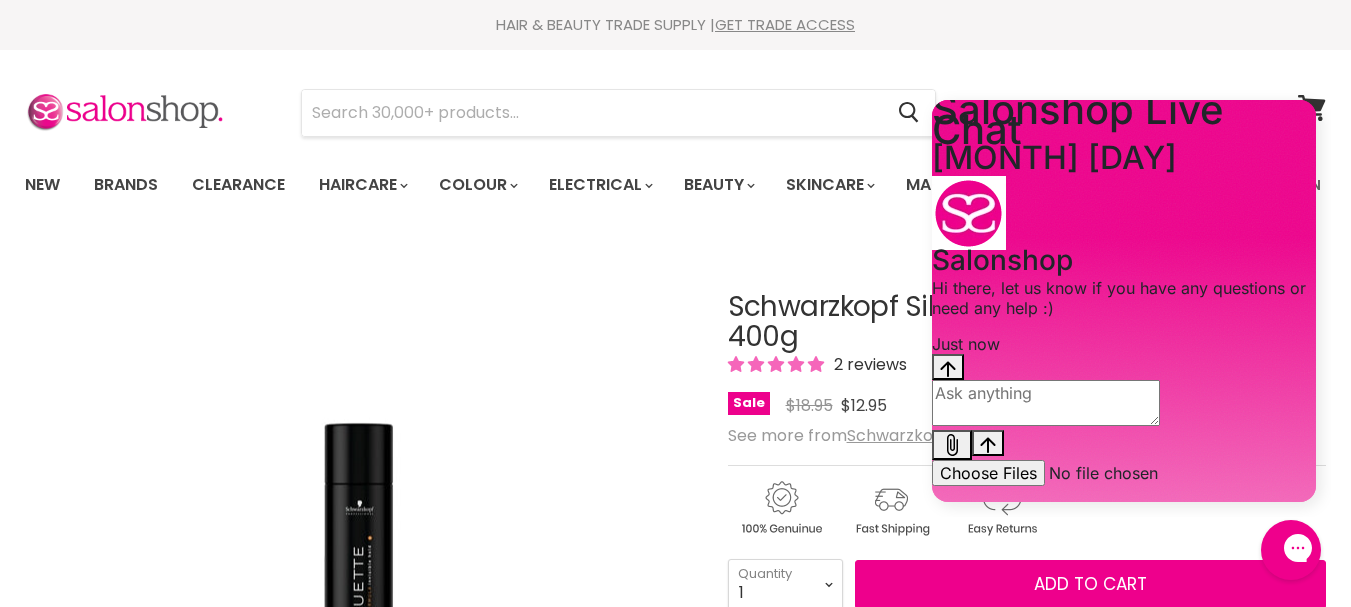 click at bounding box center (1046, 403) 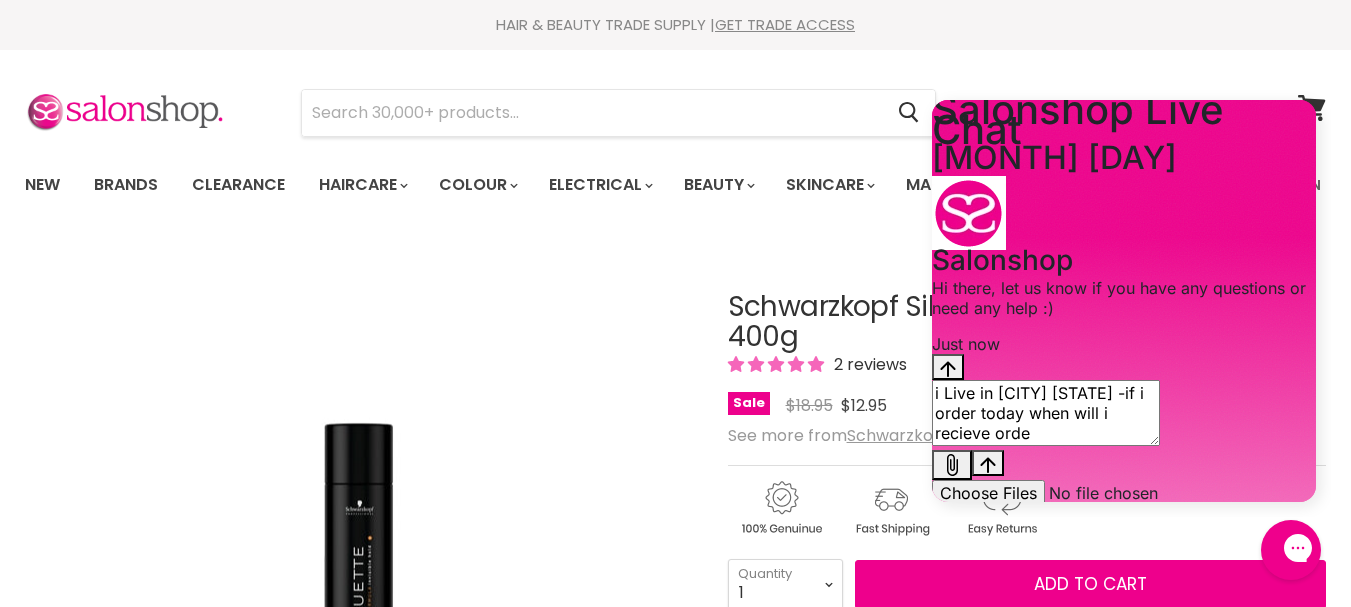 type on "i Live in sydney nsw -if i order today when will i recieve order" 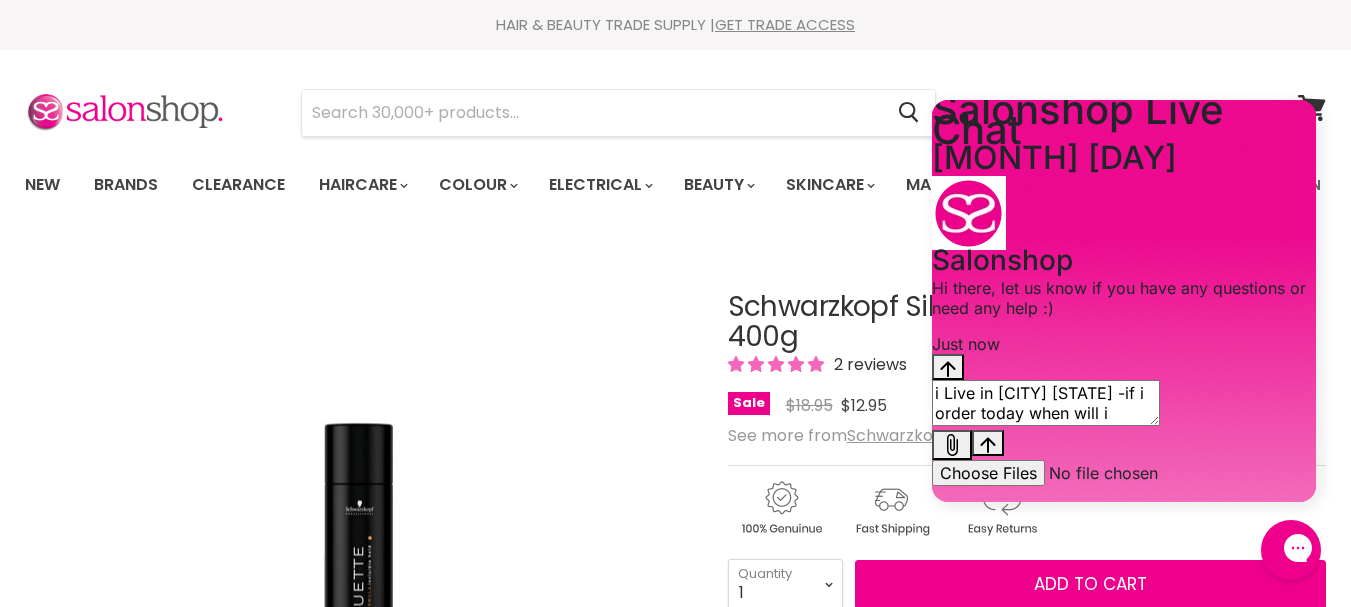 type 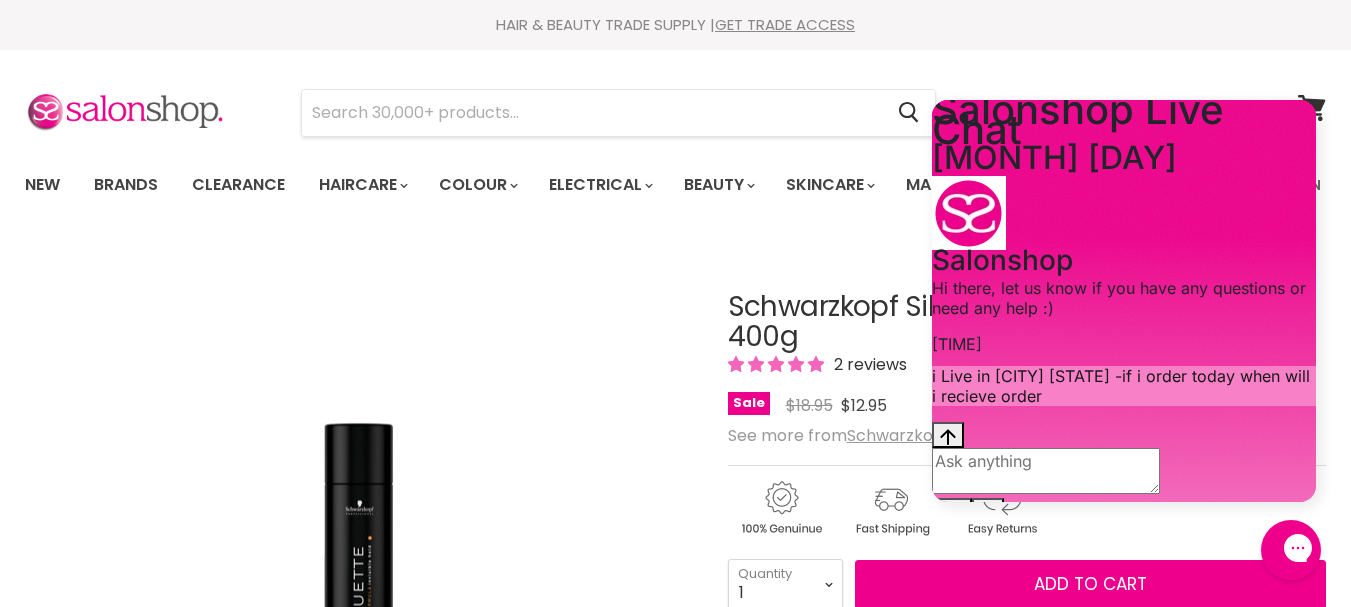 scroll, scrollTop: 20, scrollLeft: 0, axis: vertical 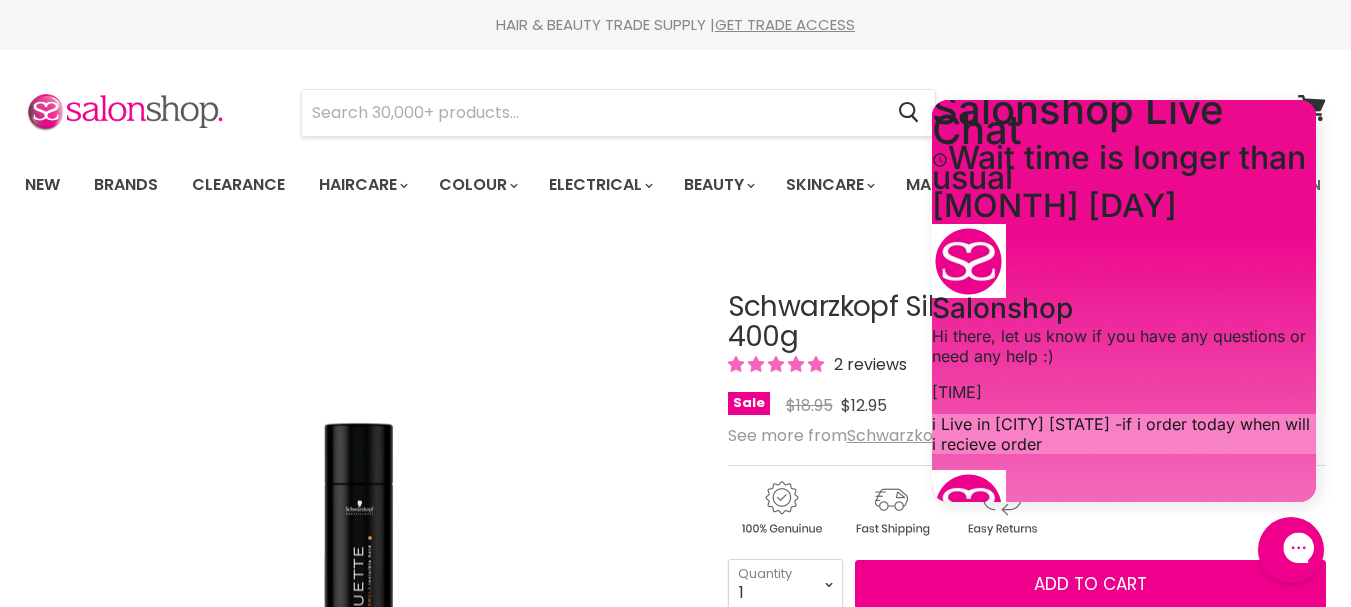 click 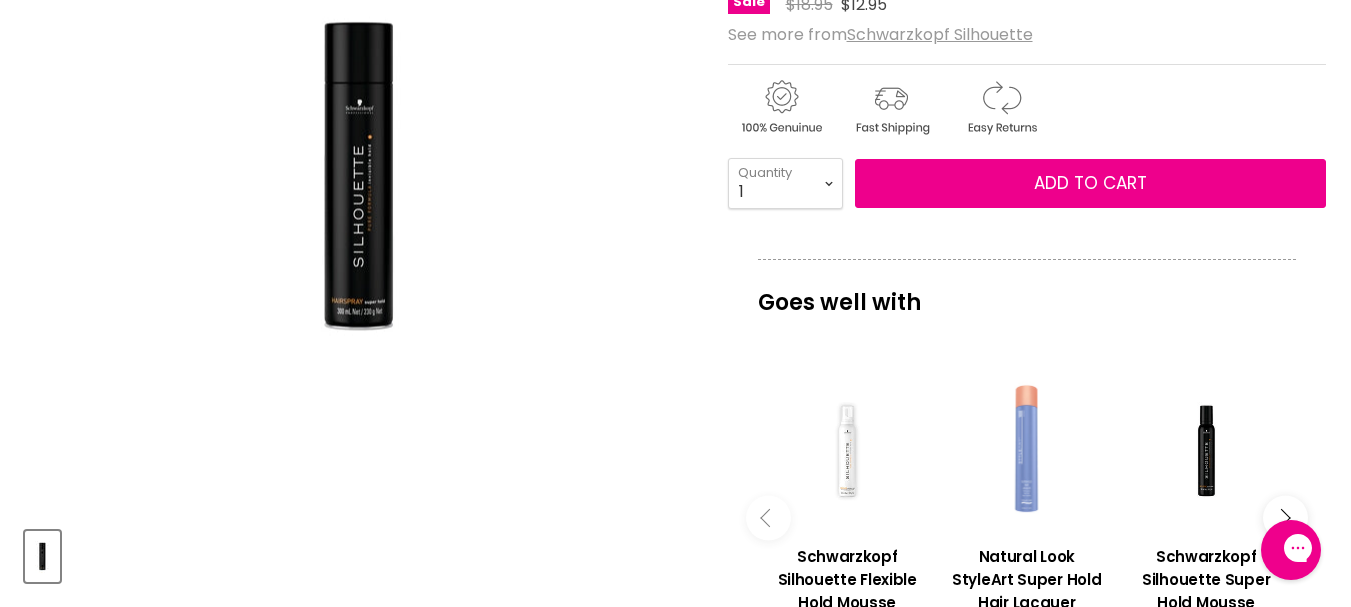 scroll, scrollTop: 300, scrollLeft: 0, axis: vertical 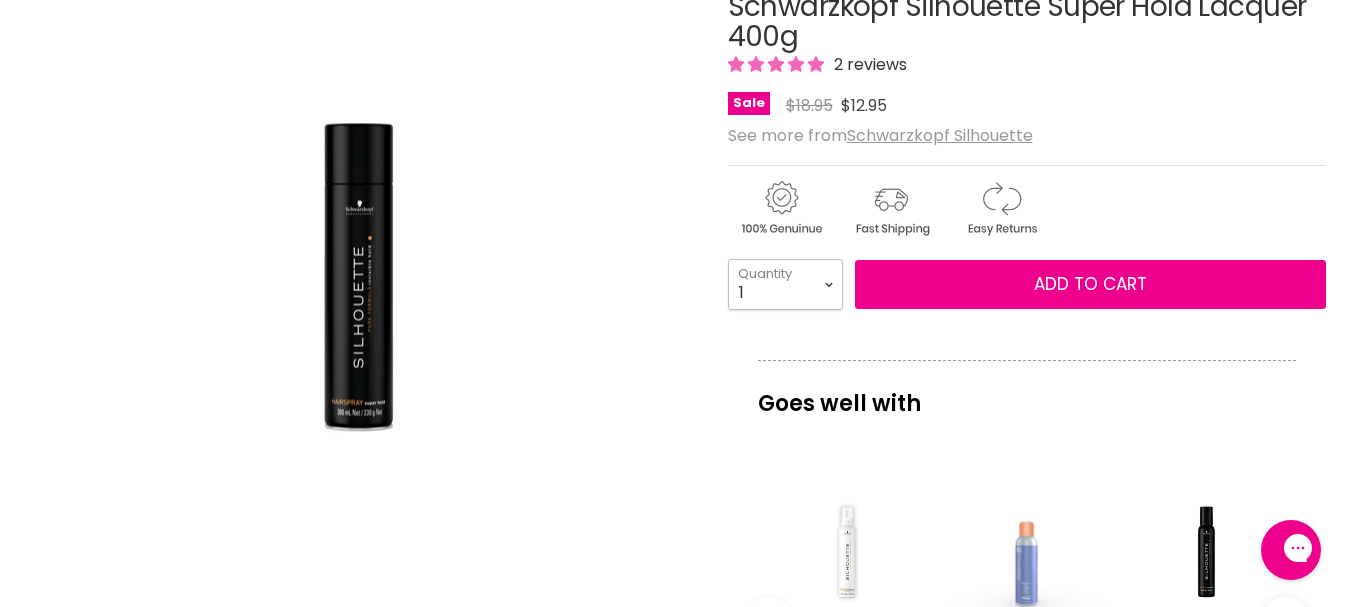 click on "1
2
3
4
5
6
7
8
9
10+" at bounding box center (785, 284) 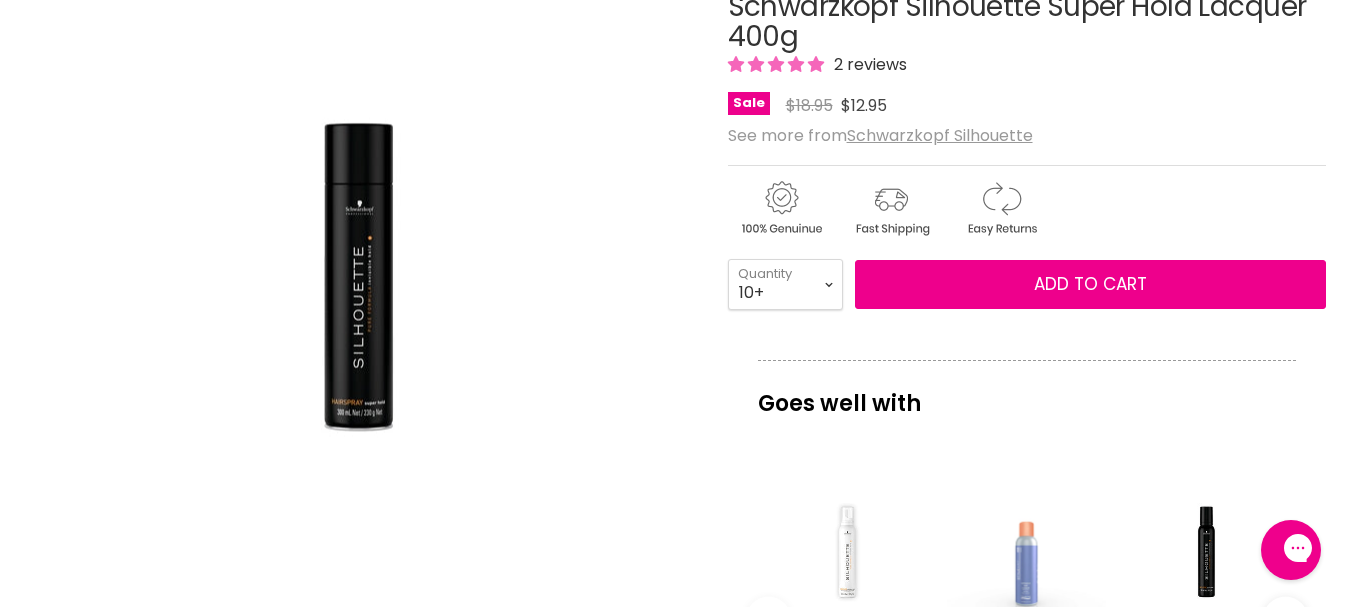 click on "1
2
3
4
5
6
7
8
9
10+" at bounding box center [785, 284] 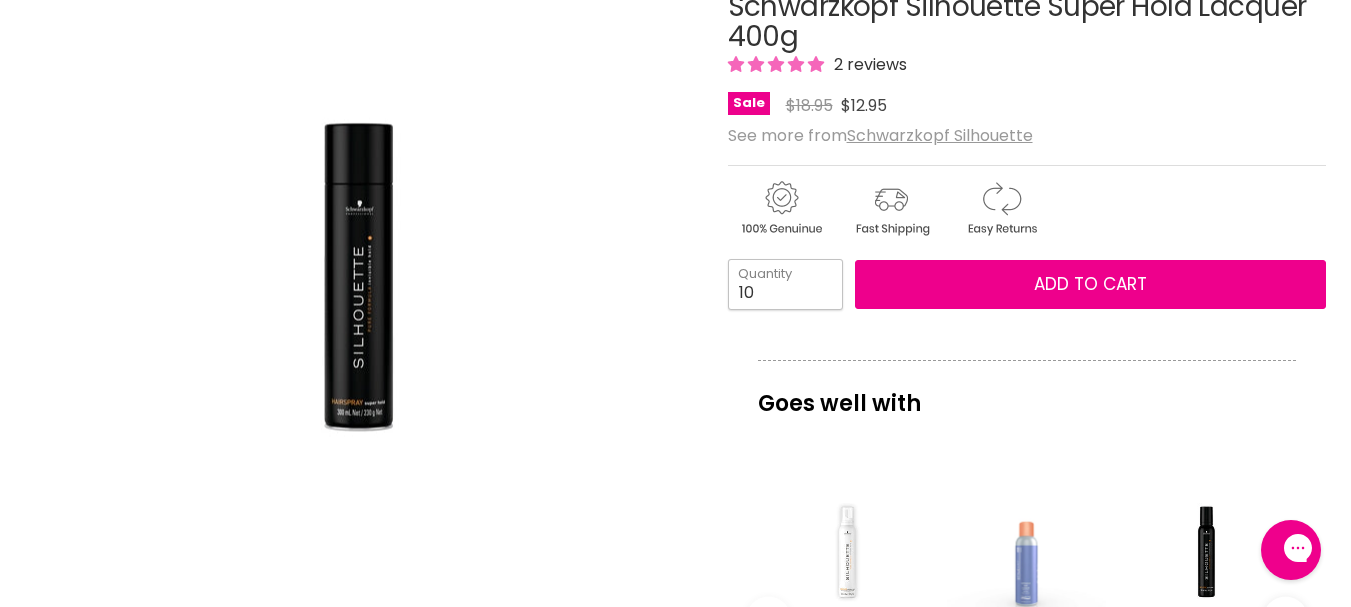 click on "10" at bounding box center [785, 284] 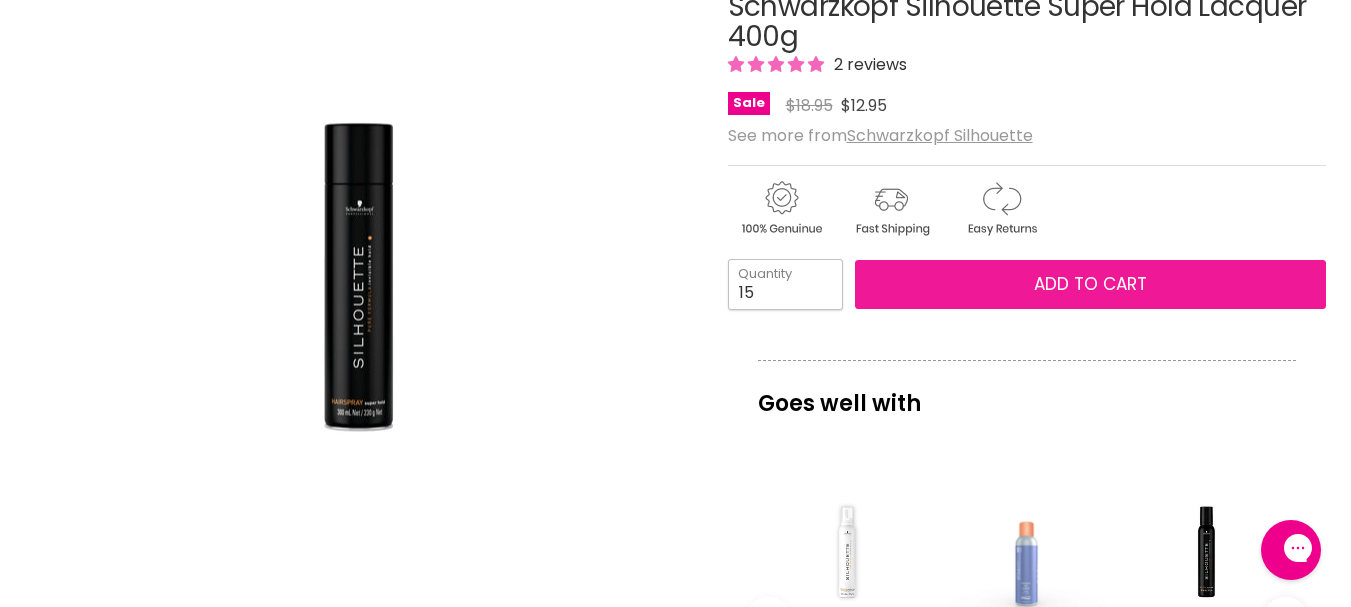 type on "15" 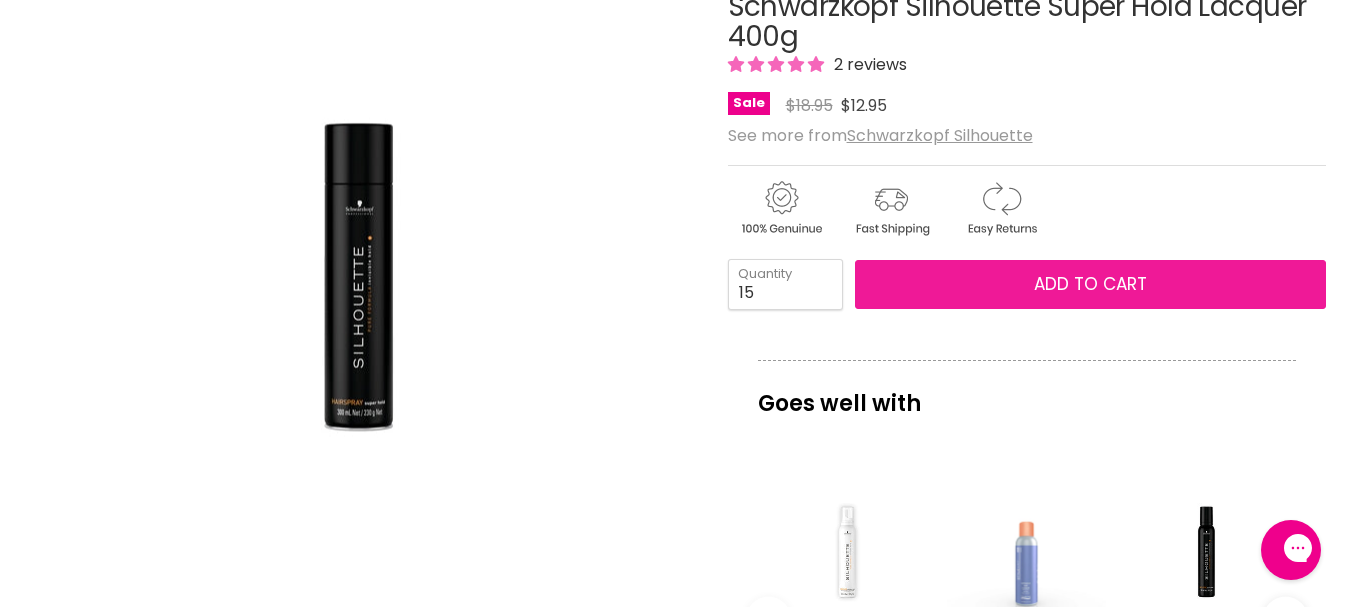 click on "Add to cart" at bounding box center (1090, 285) 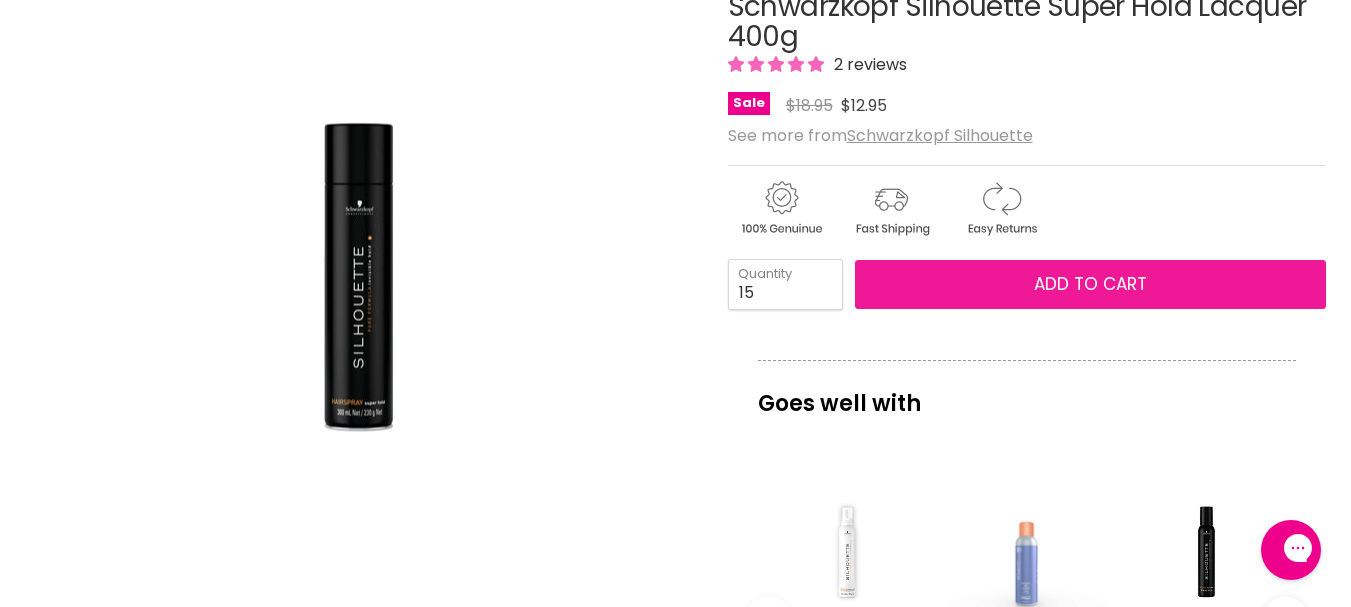 click on "Add to cart" at bounding box center (1090, 284) 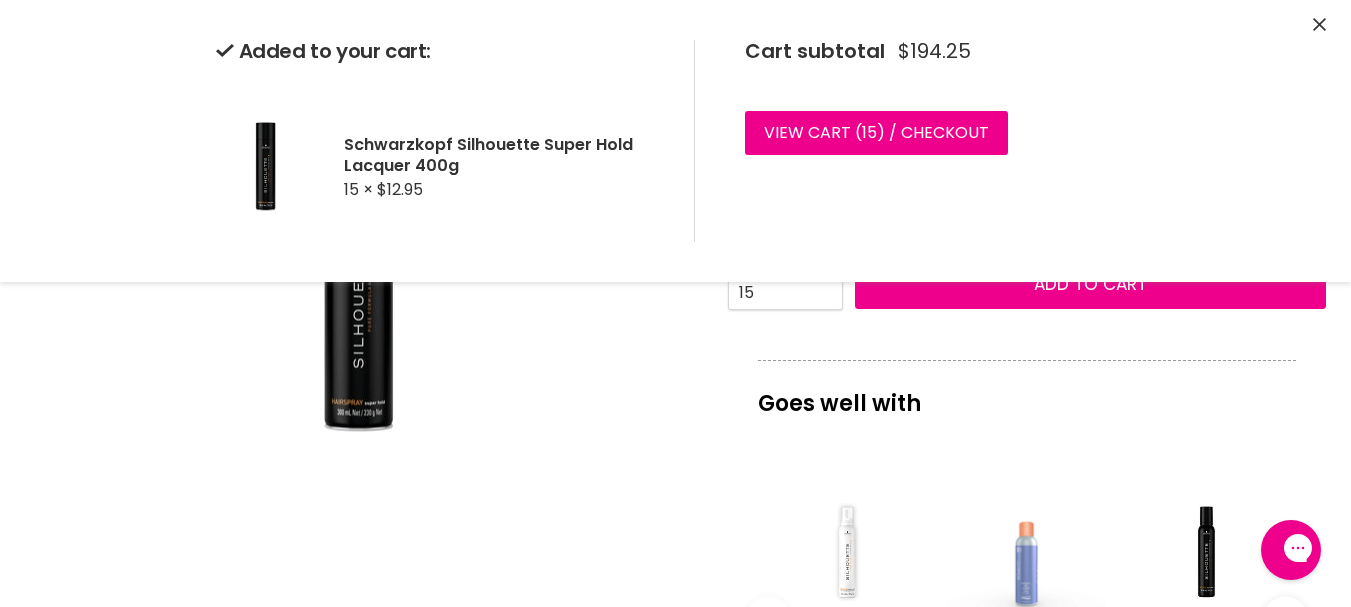 click 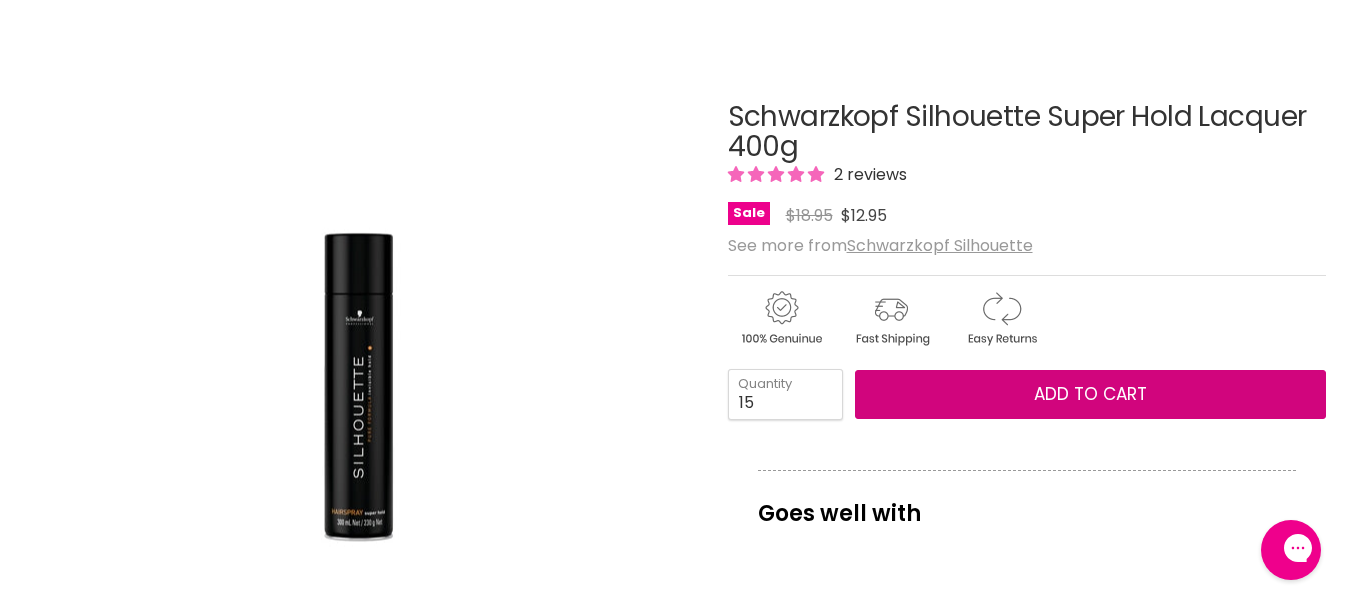 scroll, scrollTop: 0, scrollLeft: 0, axis: both 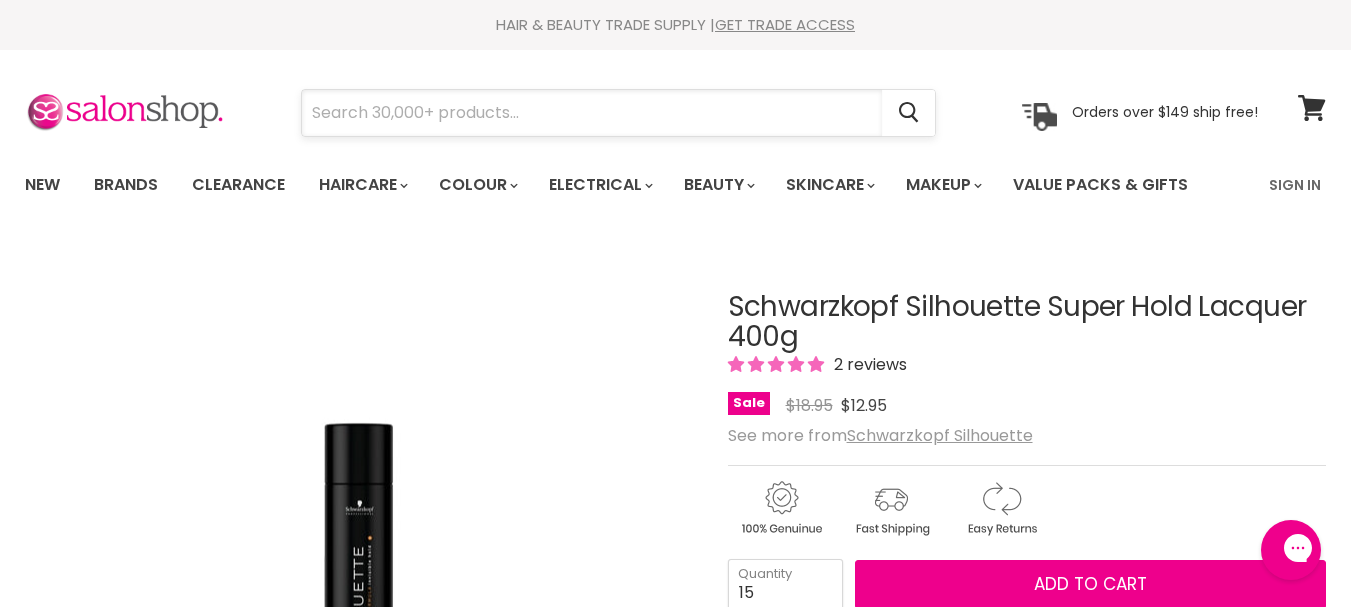 click at bounding box center (592, 113) 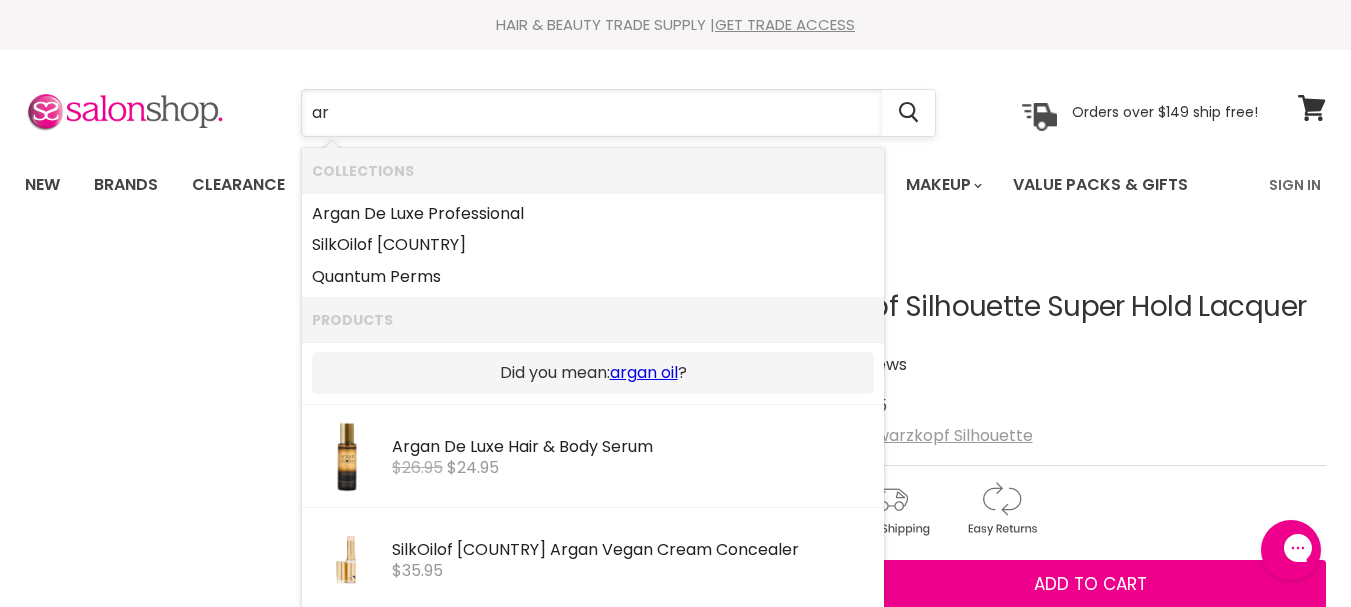 type on "a" 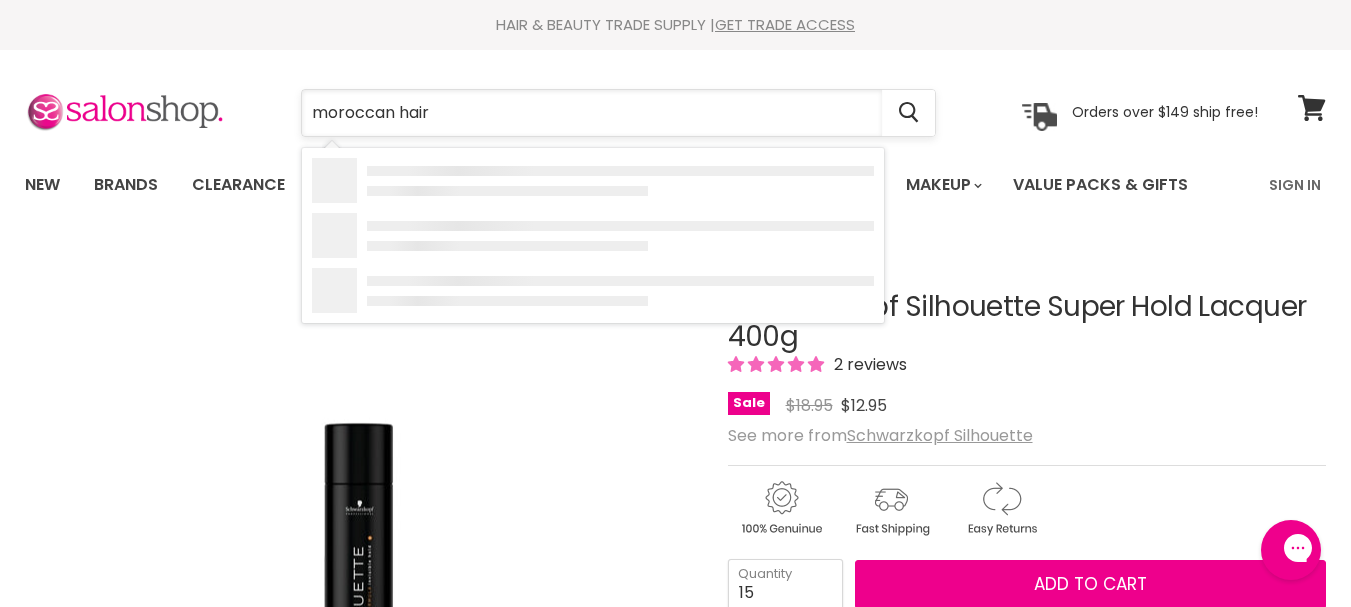 type on "moroccan hair" 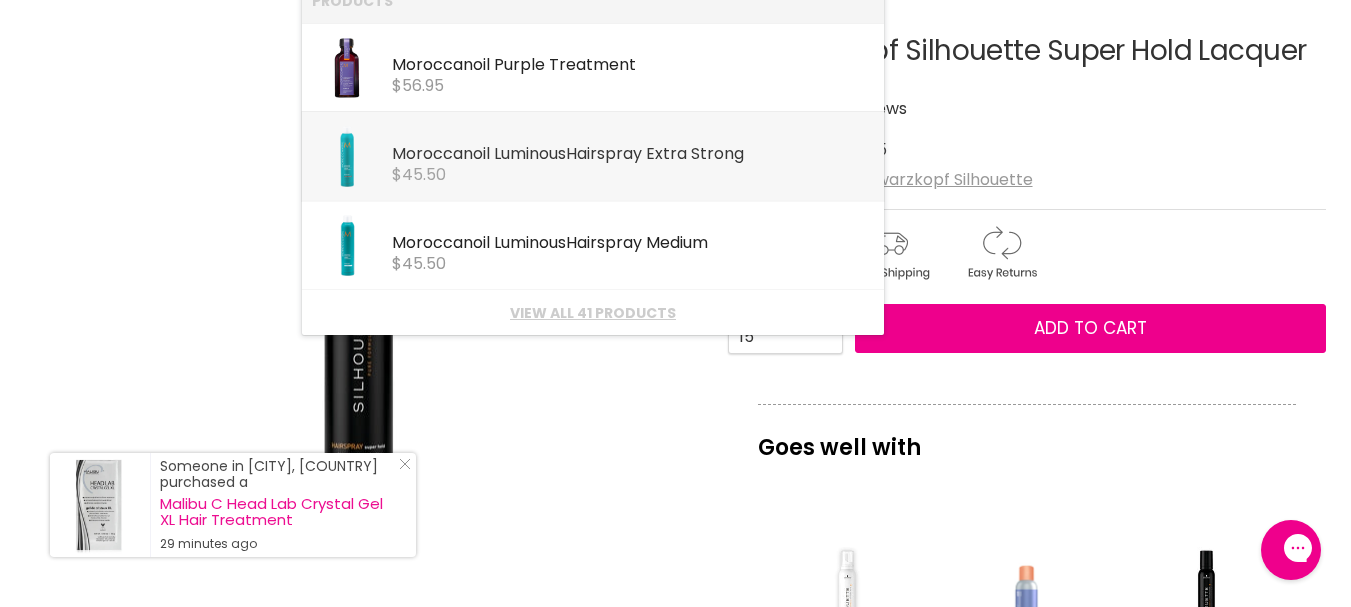 scroll, scrollTop: 300, scrollLeft: 0, axis: vertical 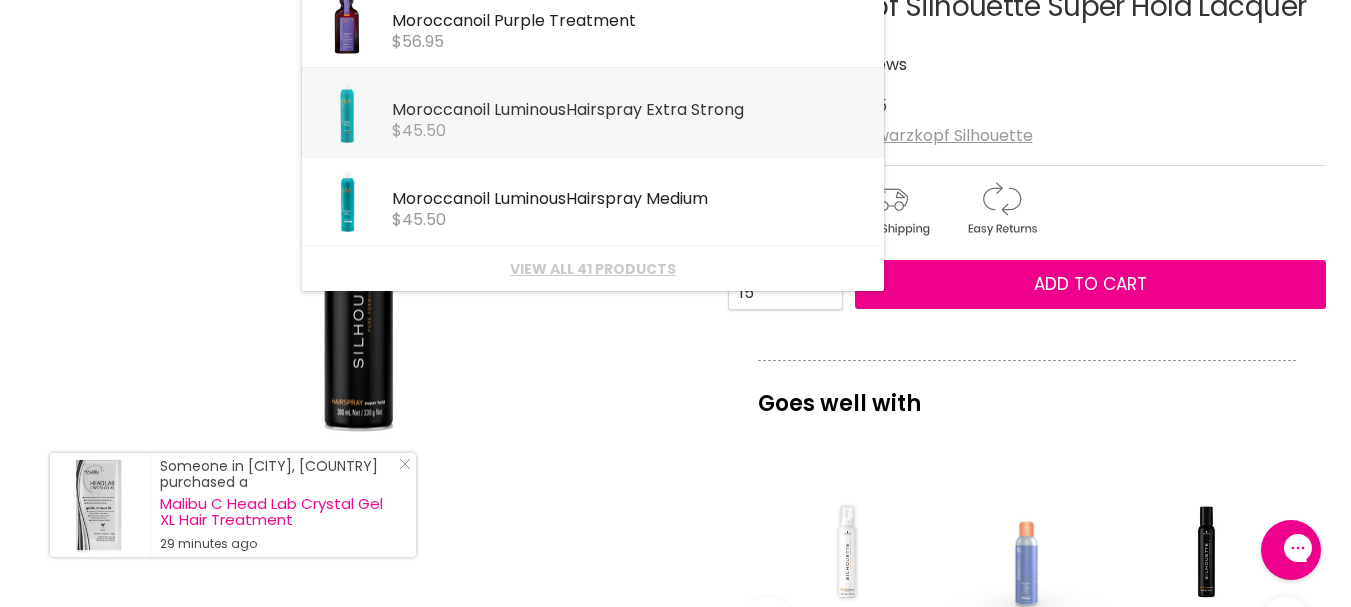 click on "$45.50" at bounding box center (633, 131) 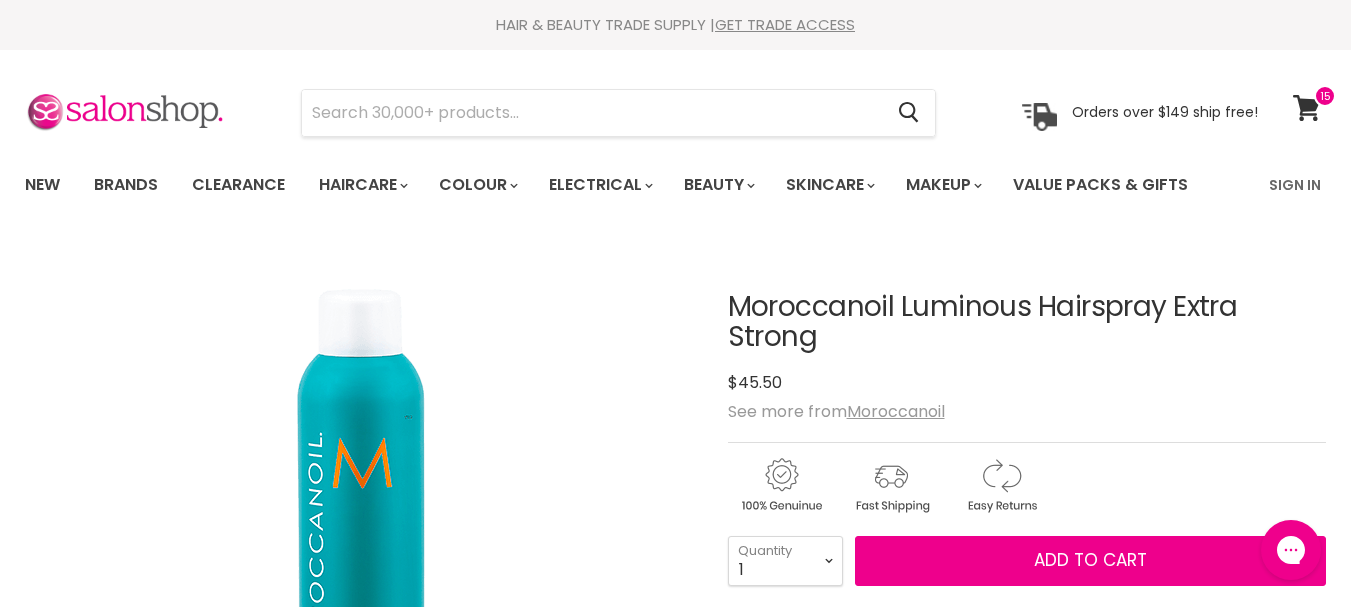 scroll, scrollTop: 0, scrollLeft: 0, axis: both 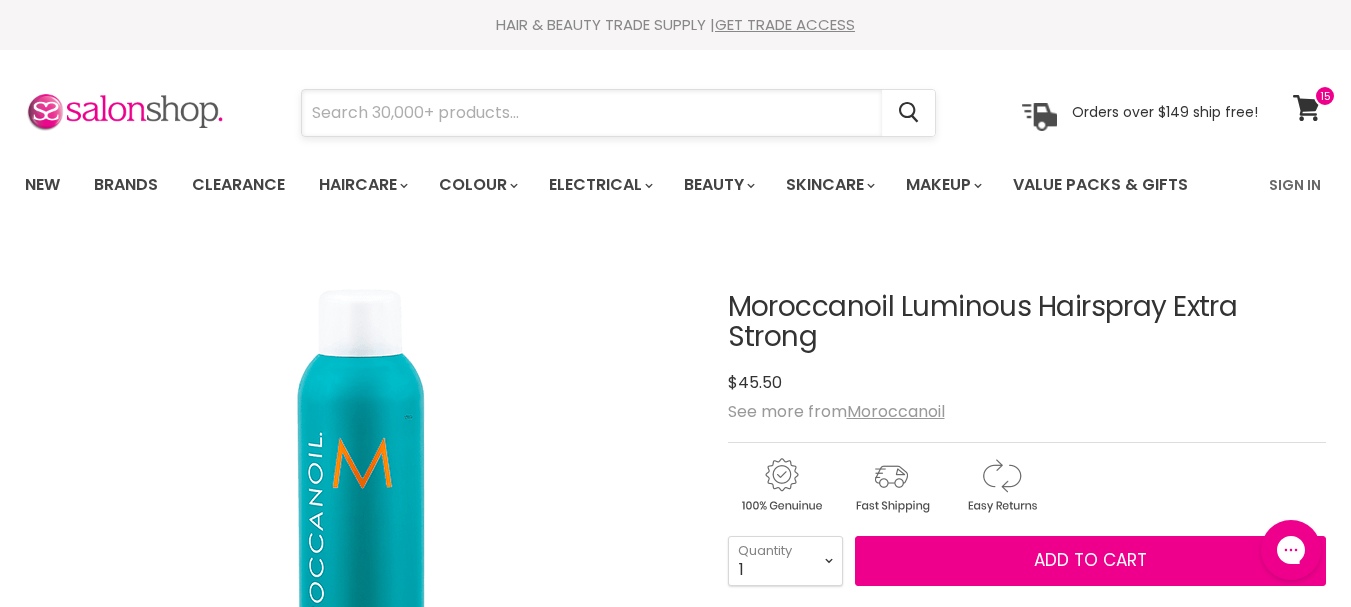 click at bounding box center [592, 113] 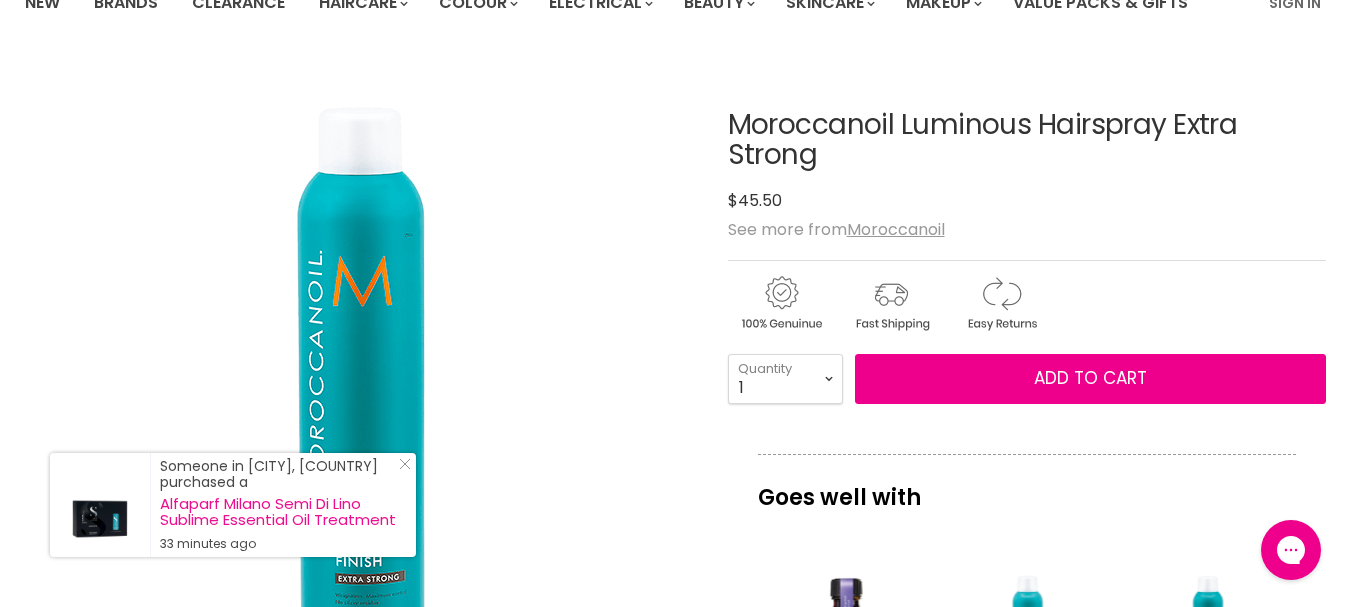 scroll, scrollTop: 0, scrollLeft: 0, axis: both 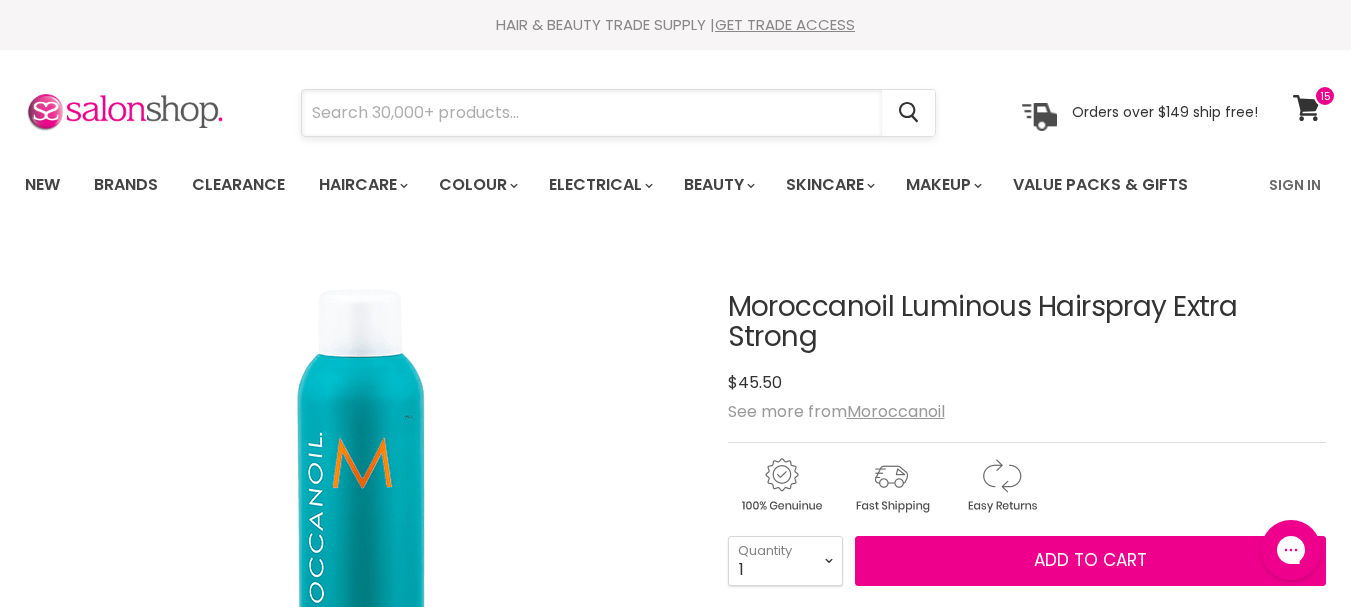 click at bounding box center (592, 113) 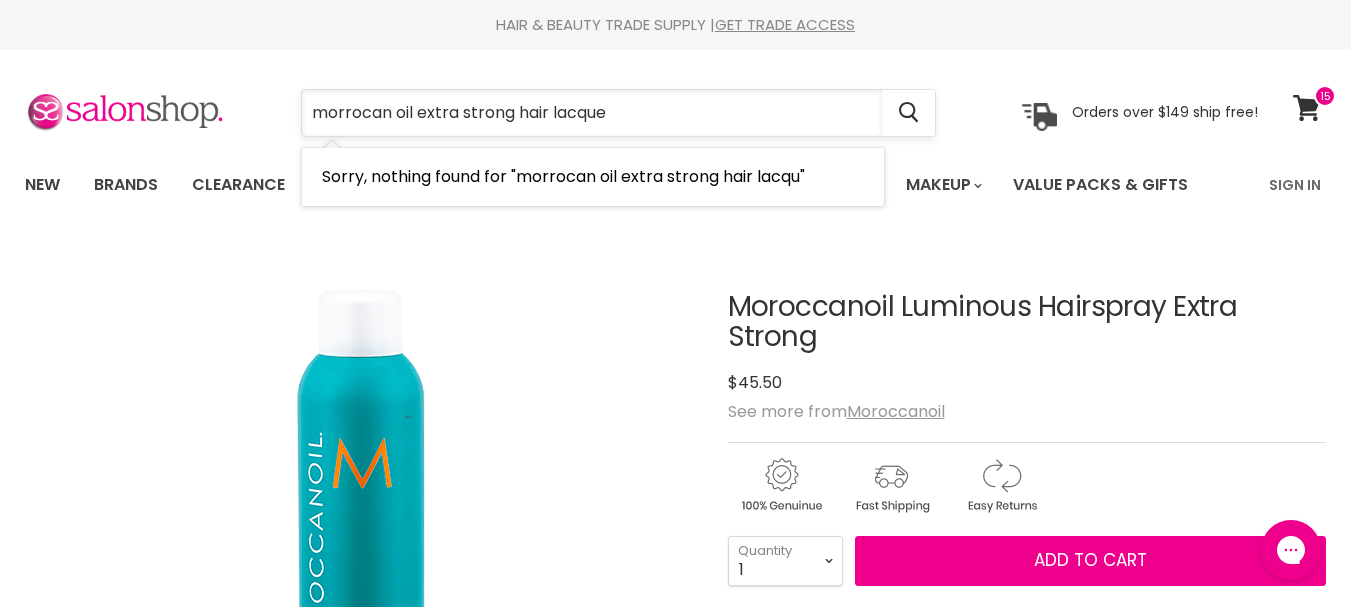 type on "morrocan oil extra strong hair lacquer" 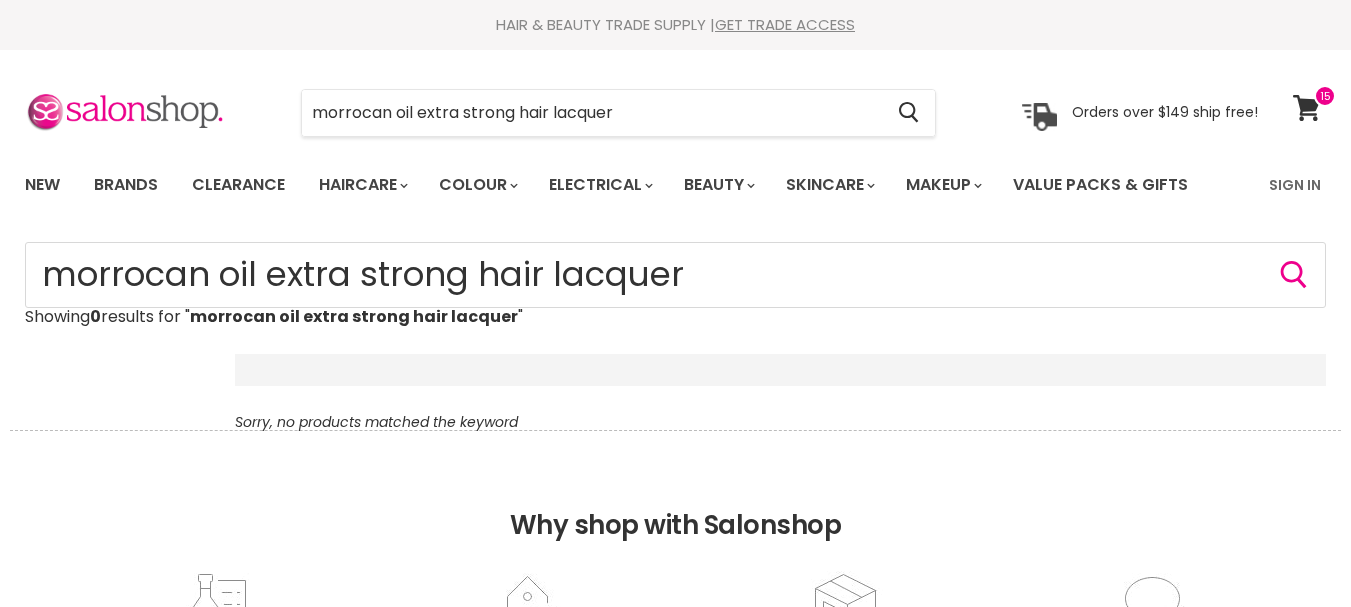 scroll, scrollTop: 0, scrollLeft: 0, axis: both 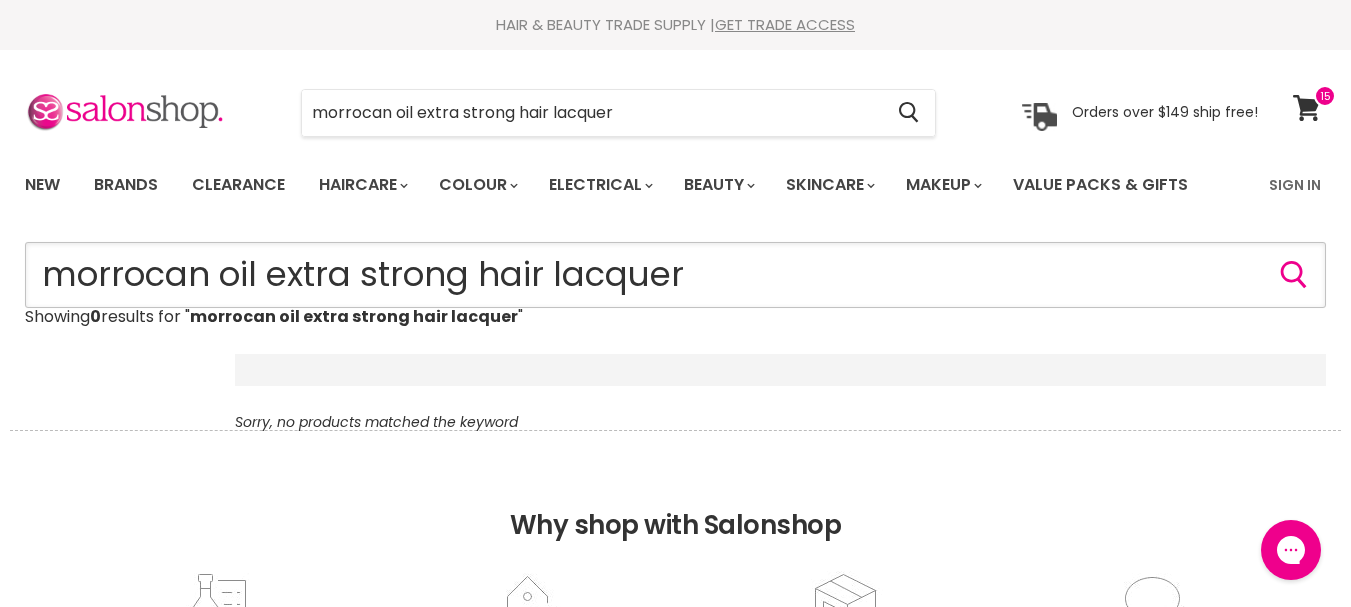 drag, startPoint x: 706, startPoint y: 278, endPoint x: 32, endPoint y: 276, distance: 674.003 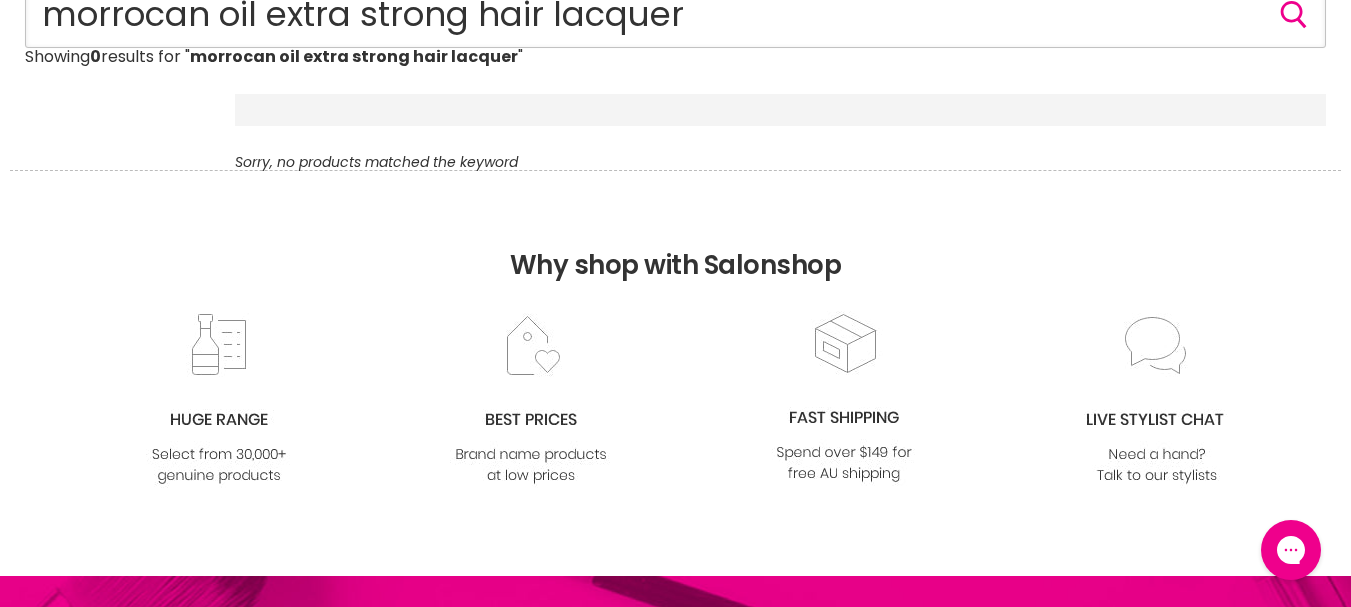 scroll, scrollTop: 0, scrollLeft: 0, axis: both 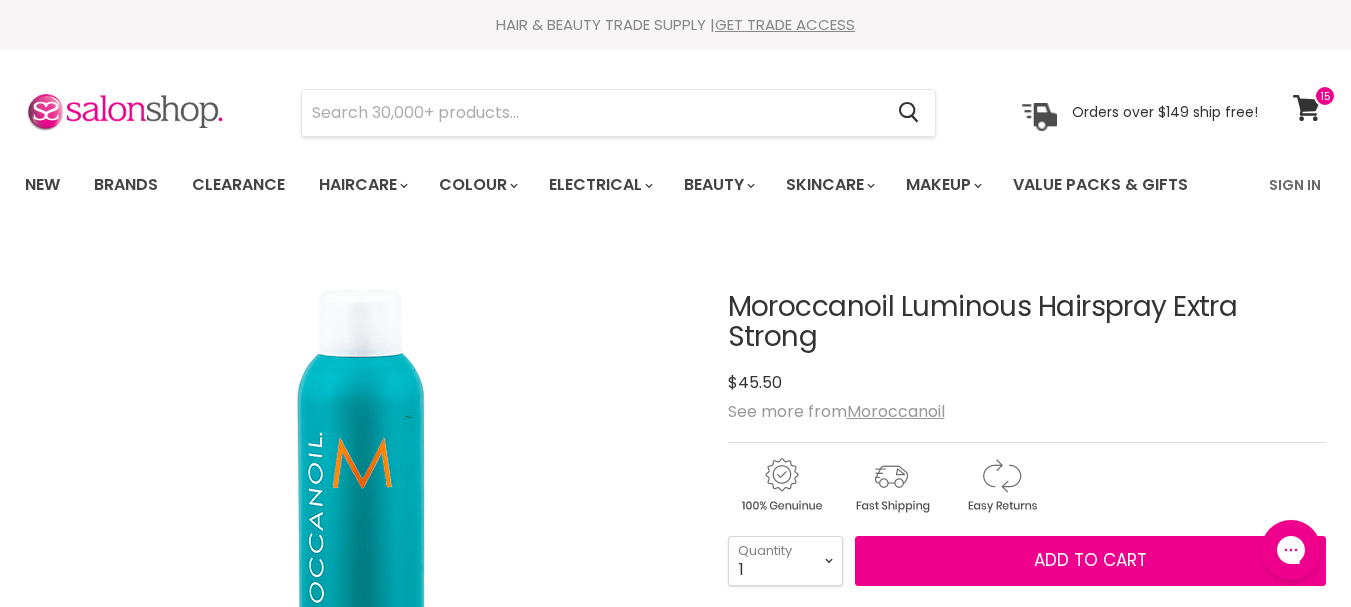 drag, startPoint x: 726, startPoint y: 295, endPoint x: 1249, endPoint y: 325, distance: 523.85974 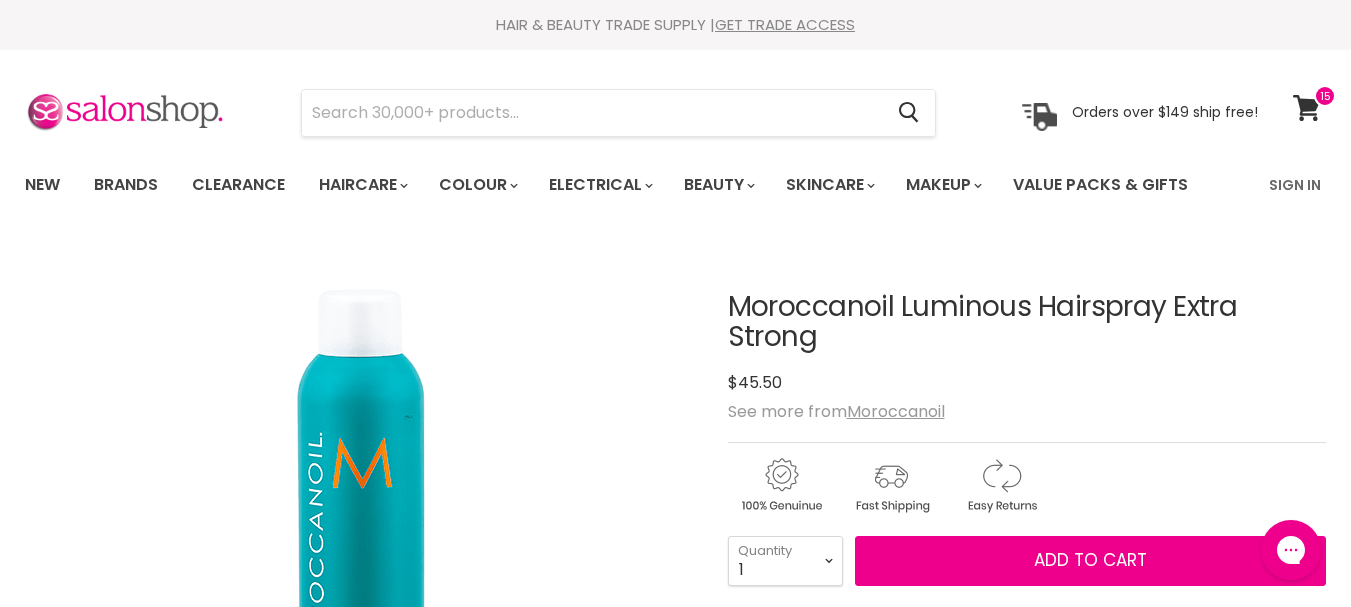 click on "Click or scroll to zoom
Tap or pinch to zoom
Moroccanoil Luminous Hairspray Extra Strong
No reviews" at bounding box center [675, 856] 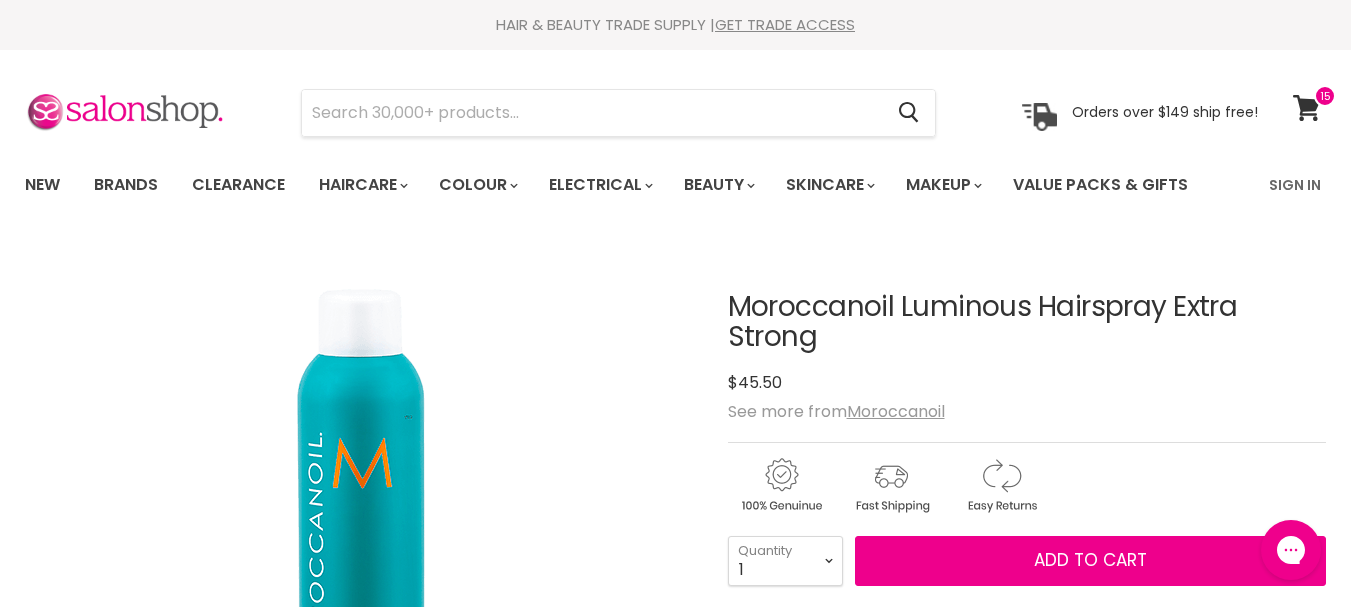 copy on "Moroccanoil Luminous Hairspray Extra Strong" 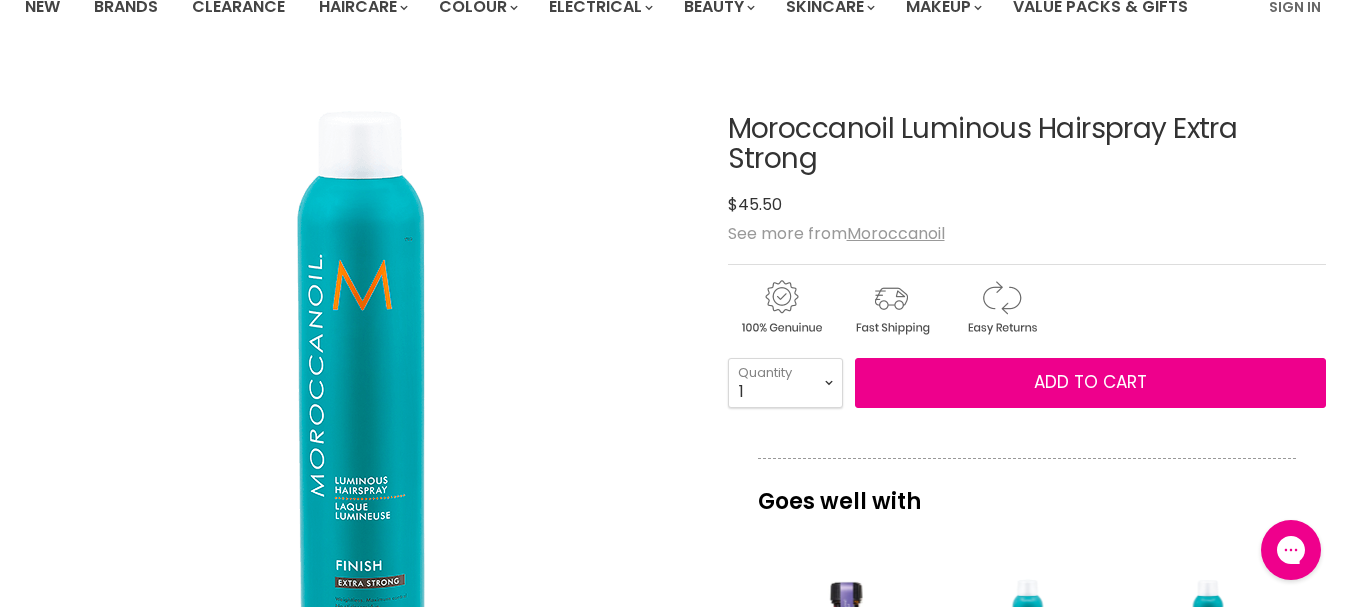 scroll, scrollTop: 300, scrollLeft: 0, axis: vertical 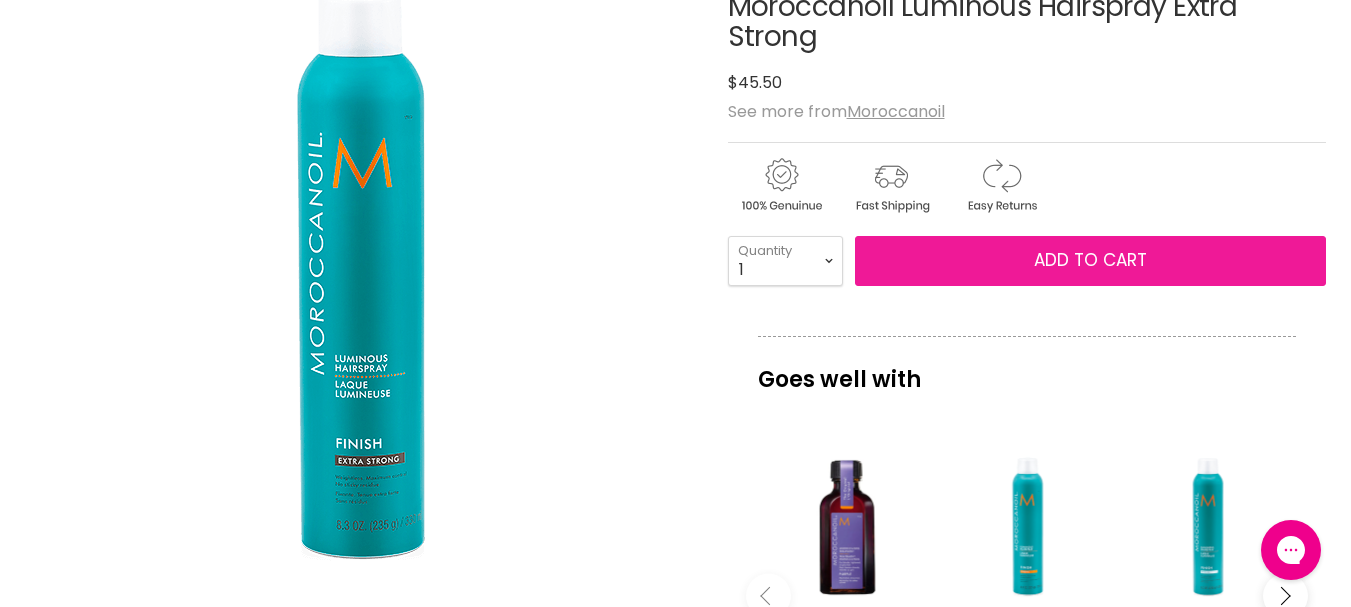 click on "Add to cart" at bounding box center [1090, 261] 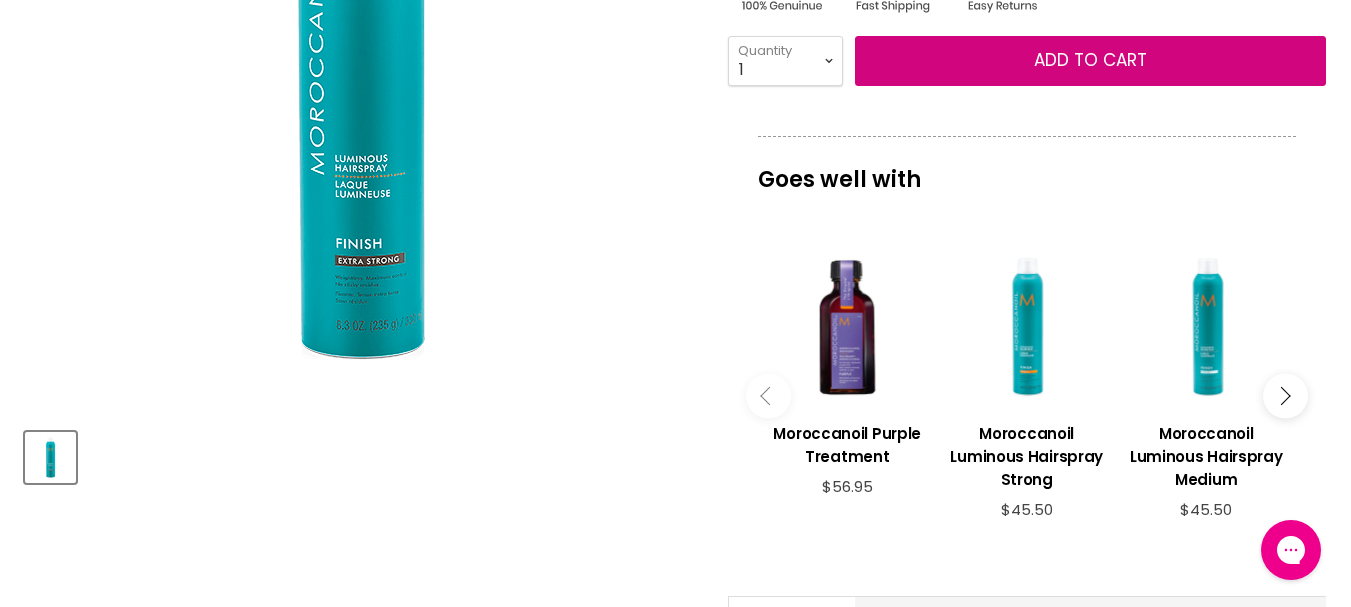 scroll, scrollTop: 0, scrollLeft: 0, axis: both 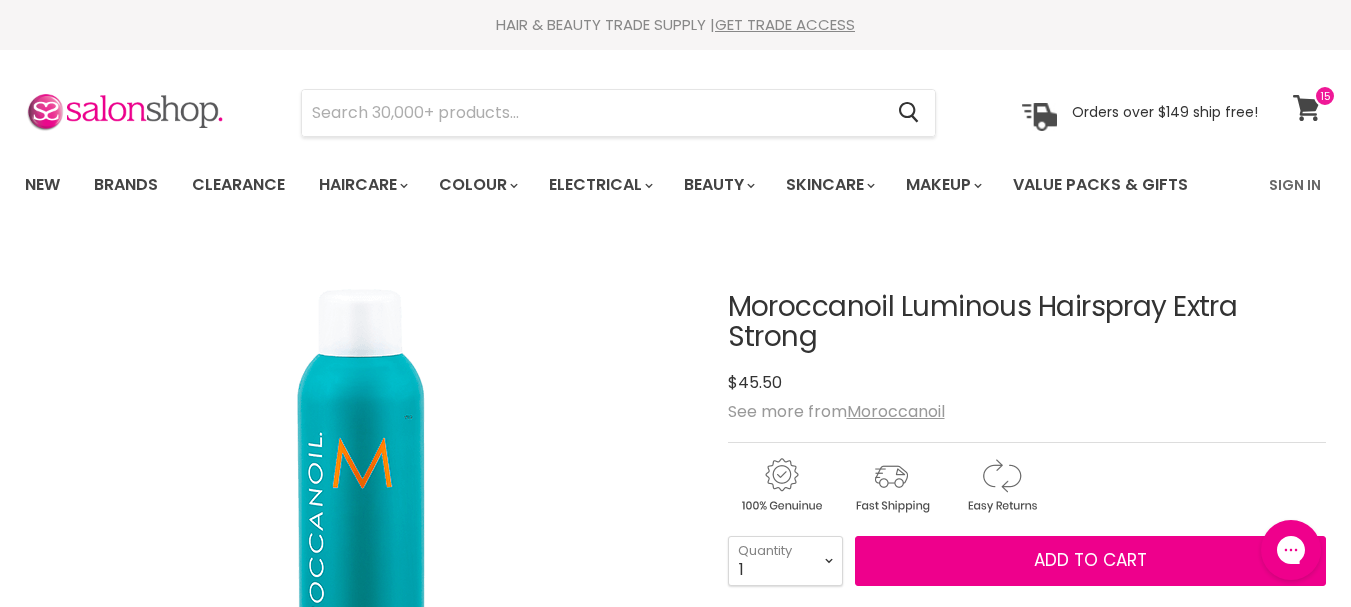 click at bounding box center [1325, 96] 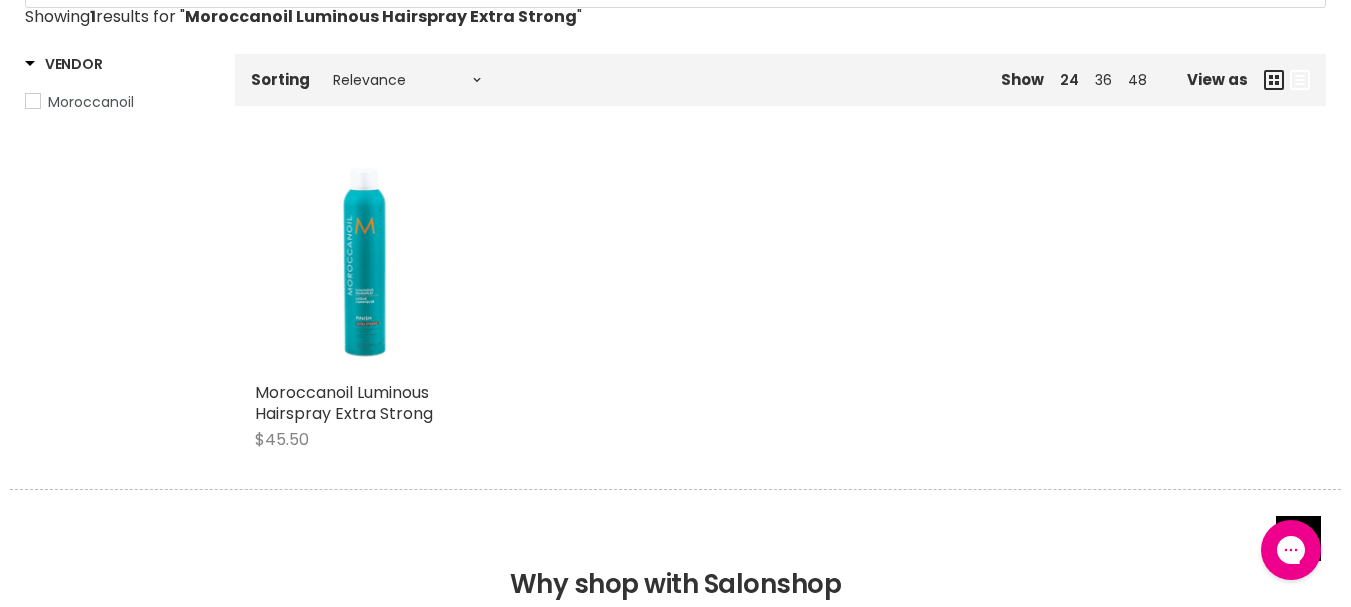 scroll, scrollTop: 0, scrollLeft: 0, axis: both 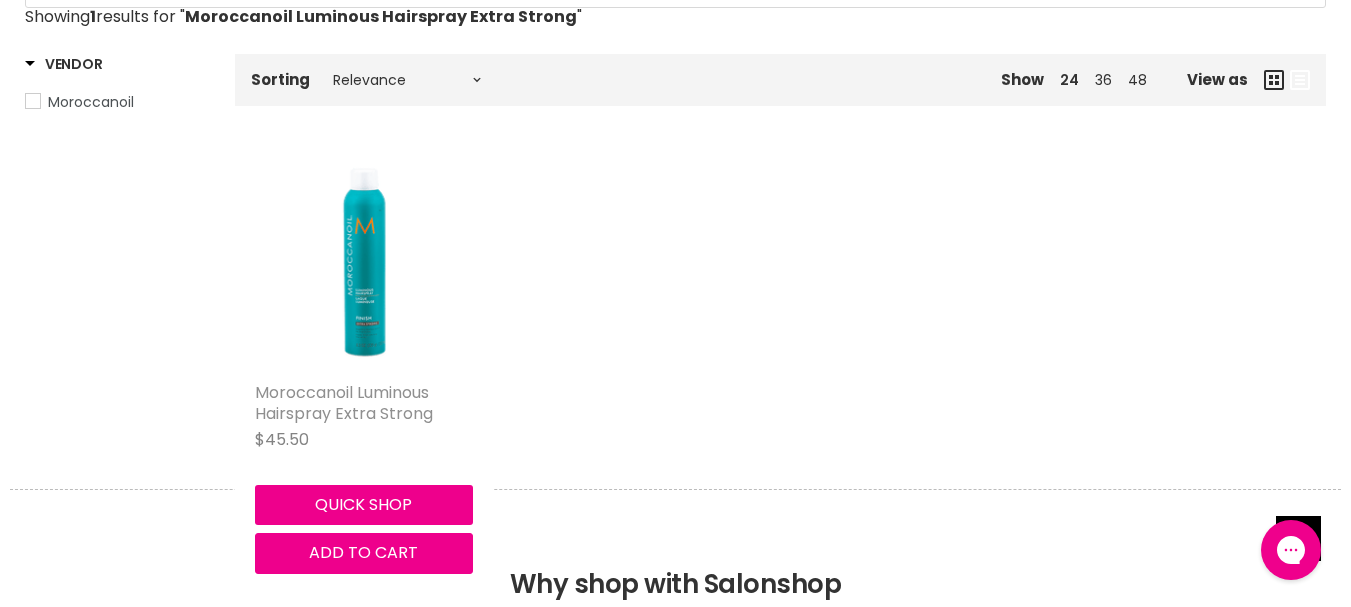 click on "Moroccanoil Luminous Hairspray Extra Strong" at bounding box center (344, 403) 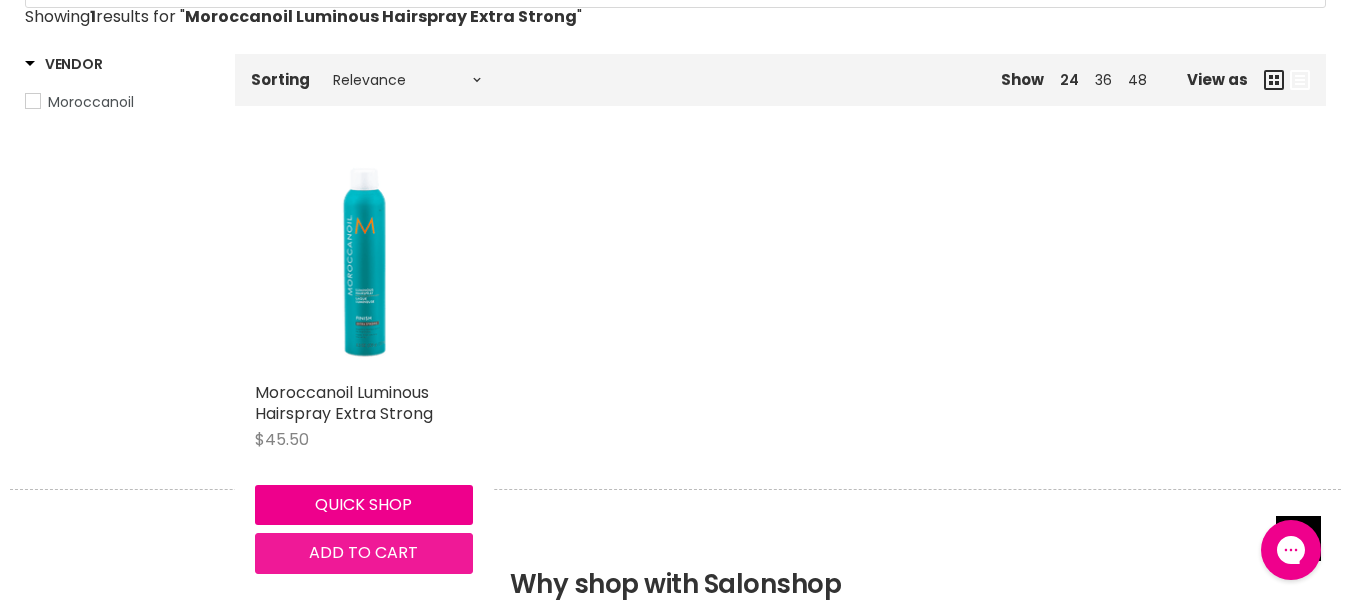 click on "Add to cart" at bounding box center (363, 552) 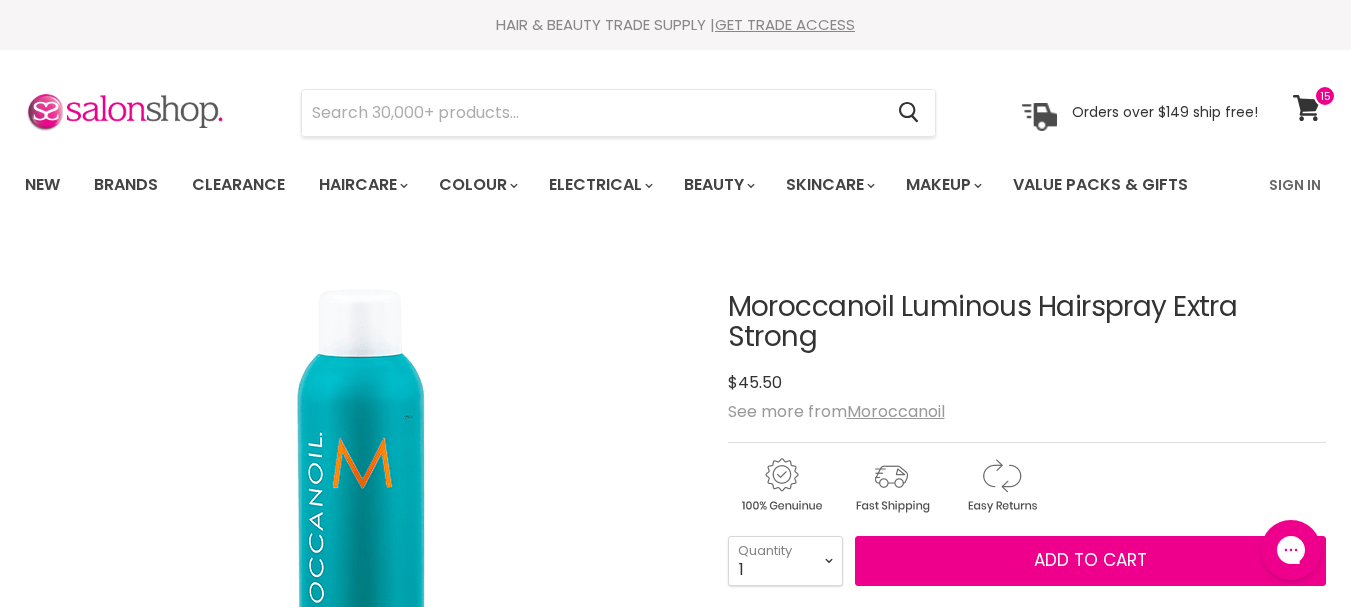 scroll, scrollTop: 0, scrollLeft: 0, axis: both 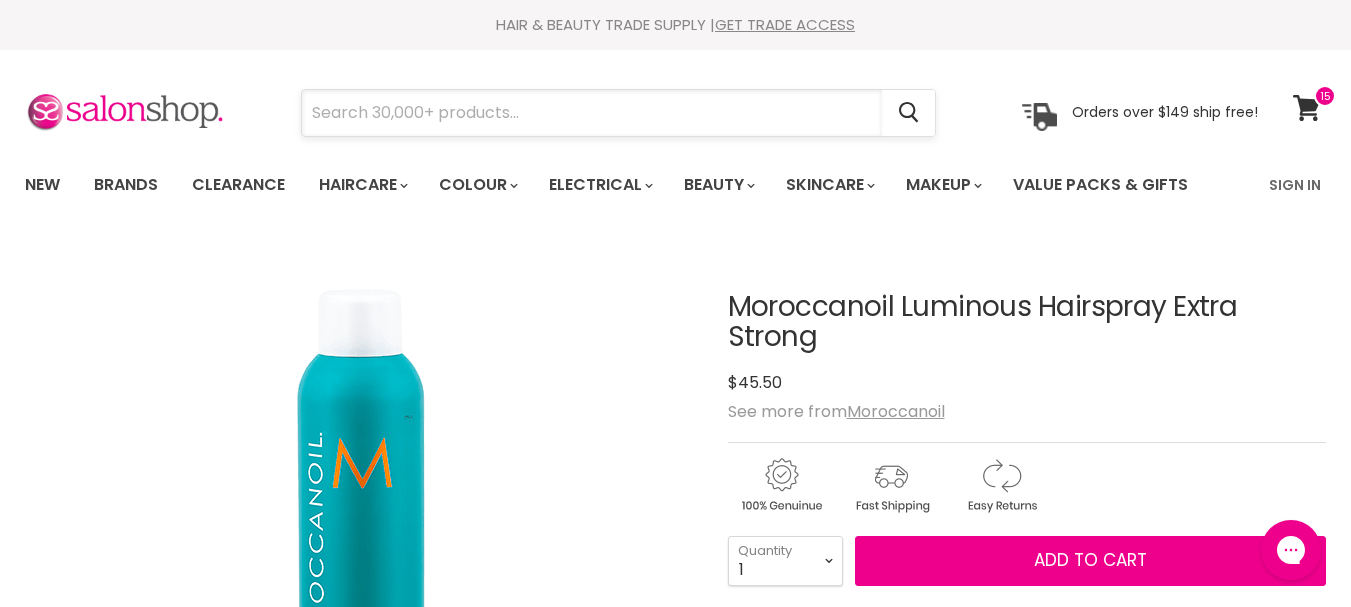 click at bounding box center [592, 113] 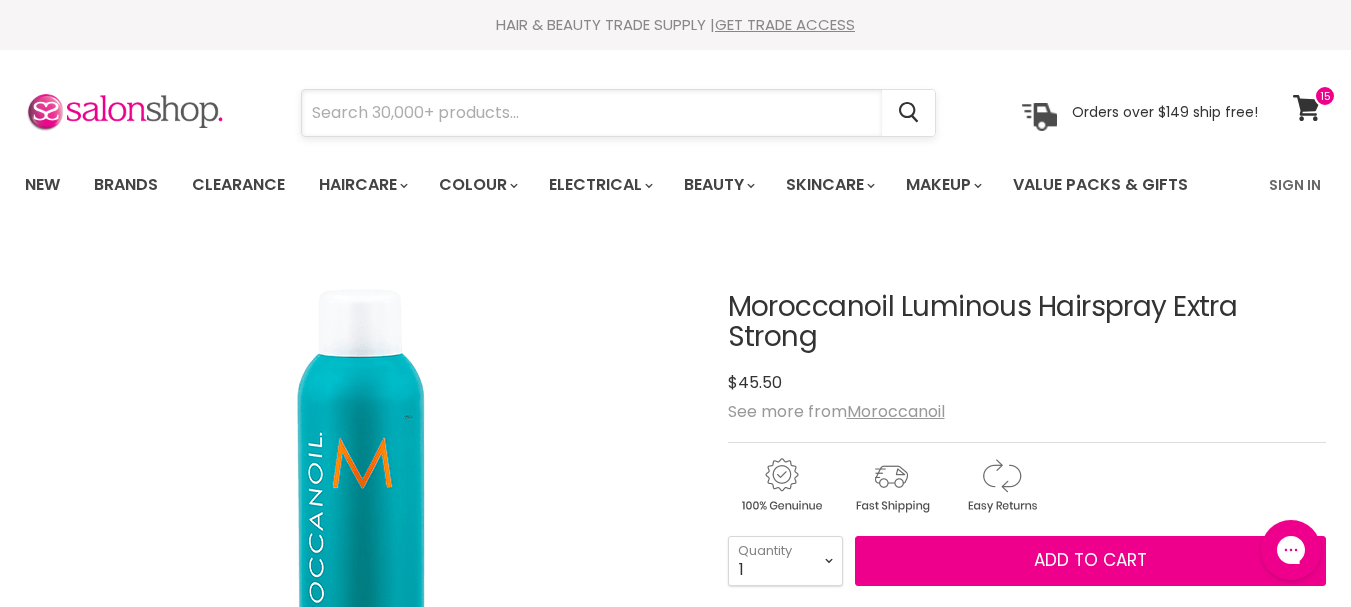 scroll, scrollTop: 0, scrollLeft: 0, axis: both 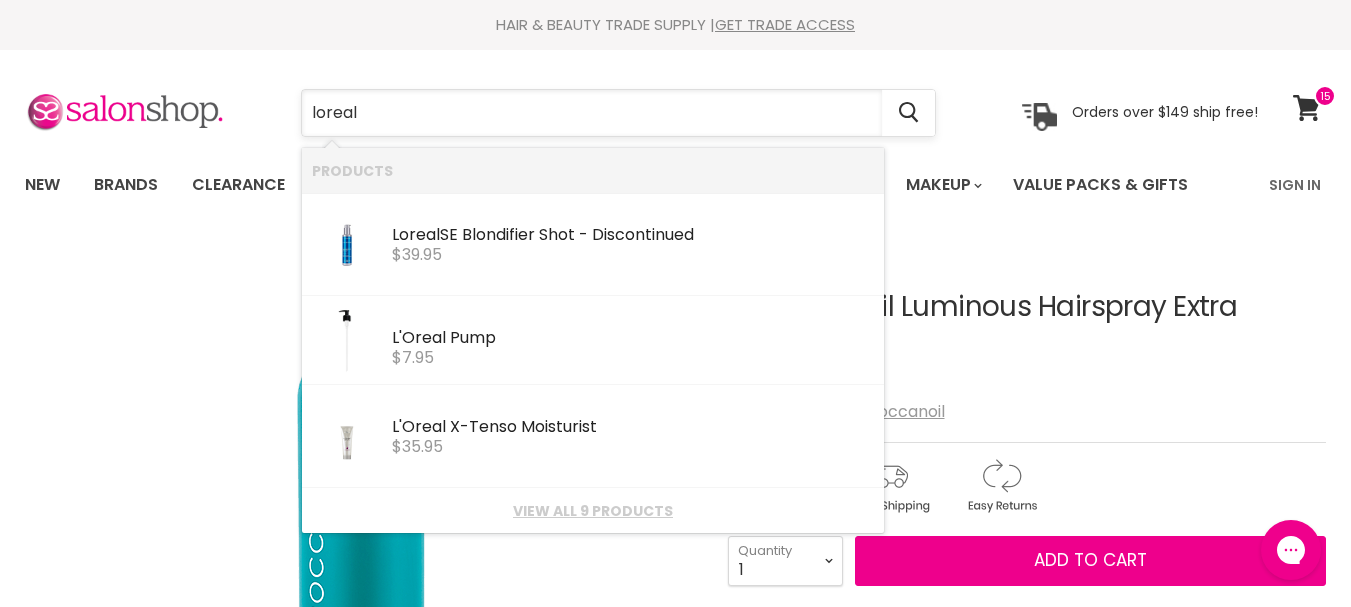 click on "loreal" at bounding box center (592, 113) 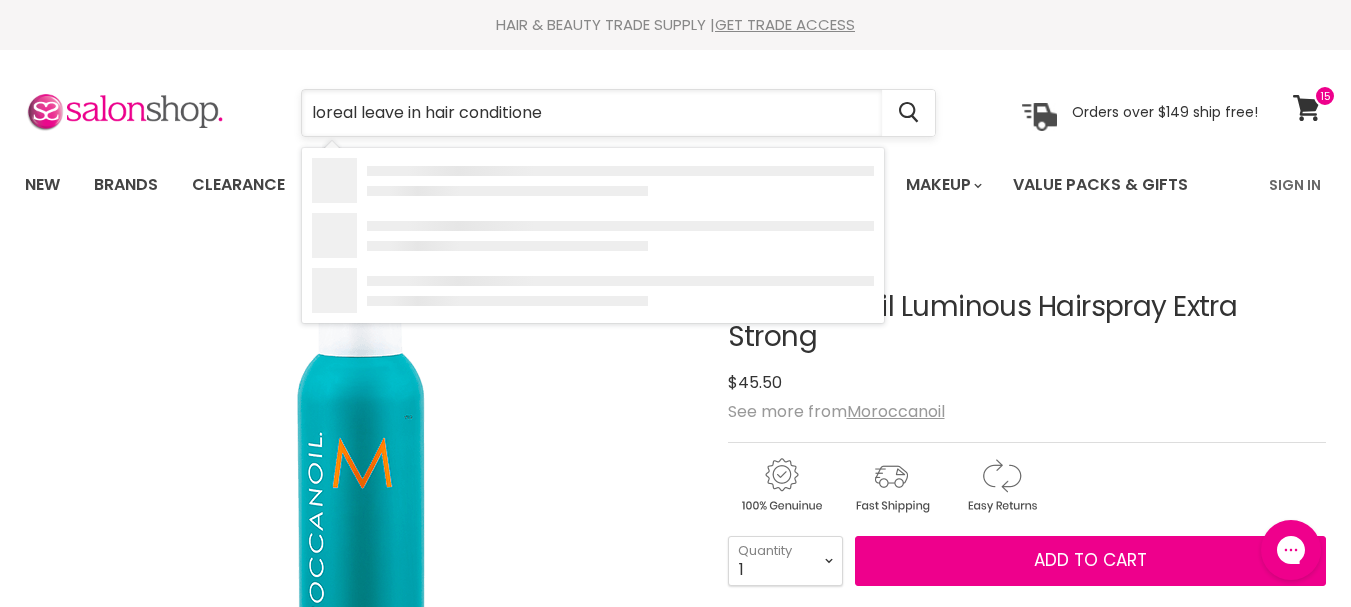 type on "loreal leave in hair conditioner" 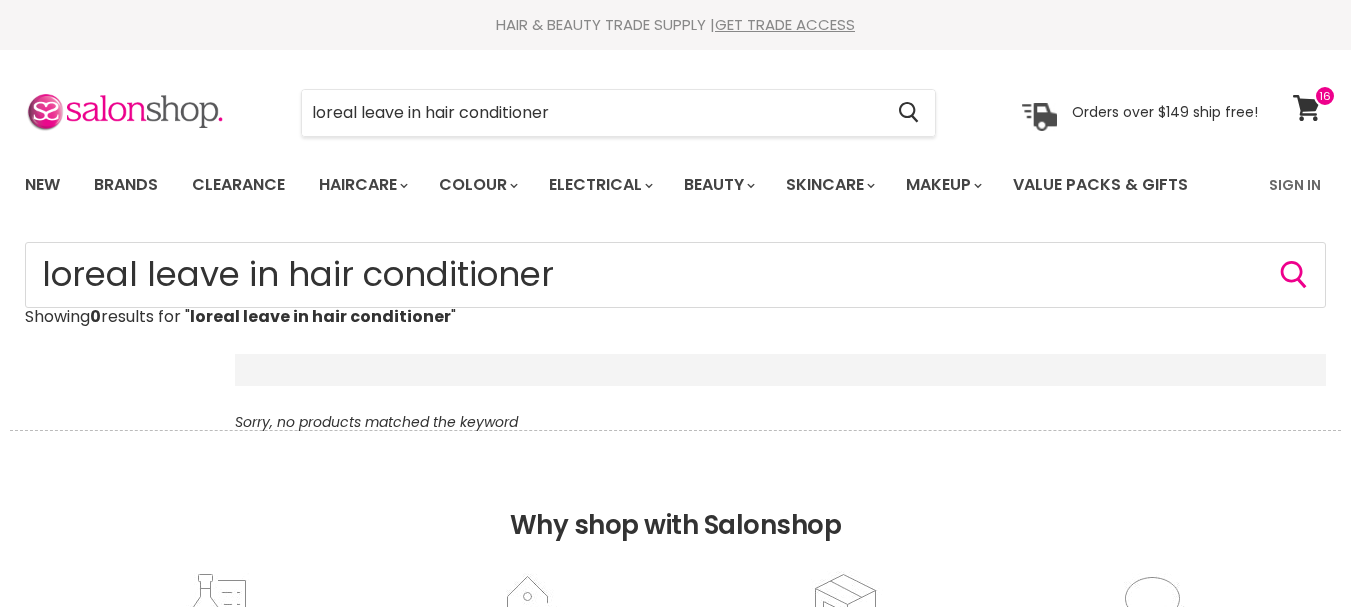 click on "loreal leave in hair conditioner" at bounding box center (592, 113) 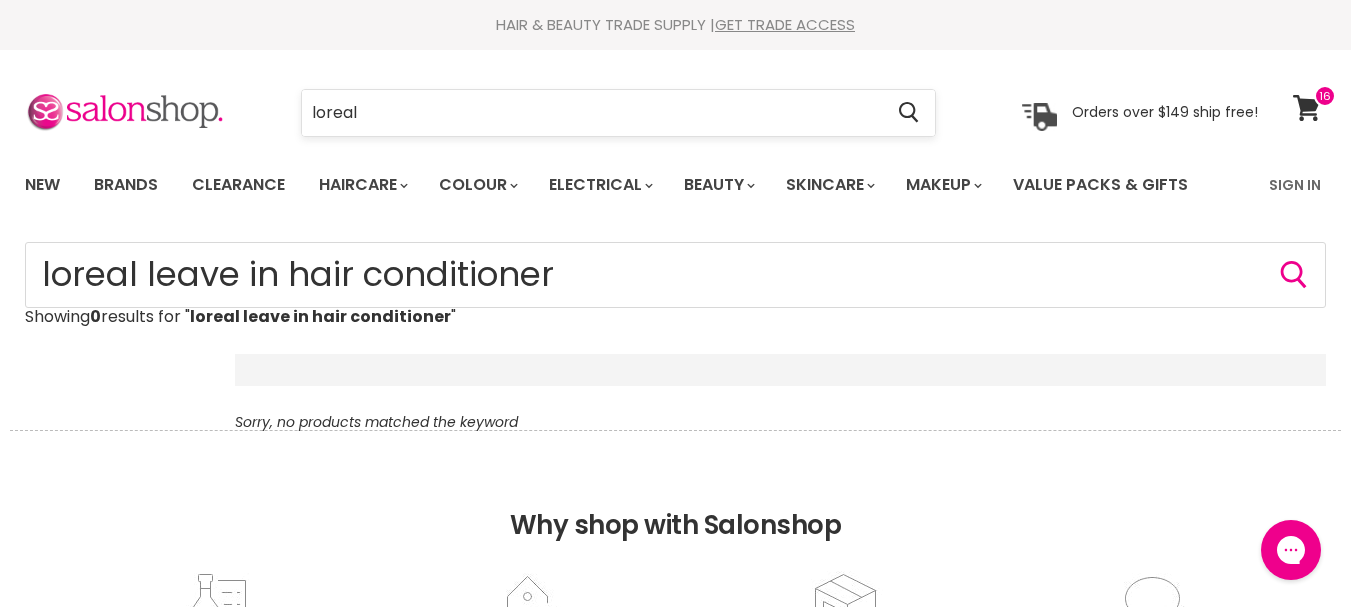 scroll, scrollTop: 0, scrollLeft: 0, axis: both 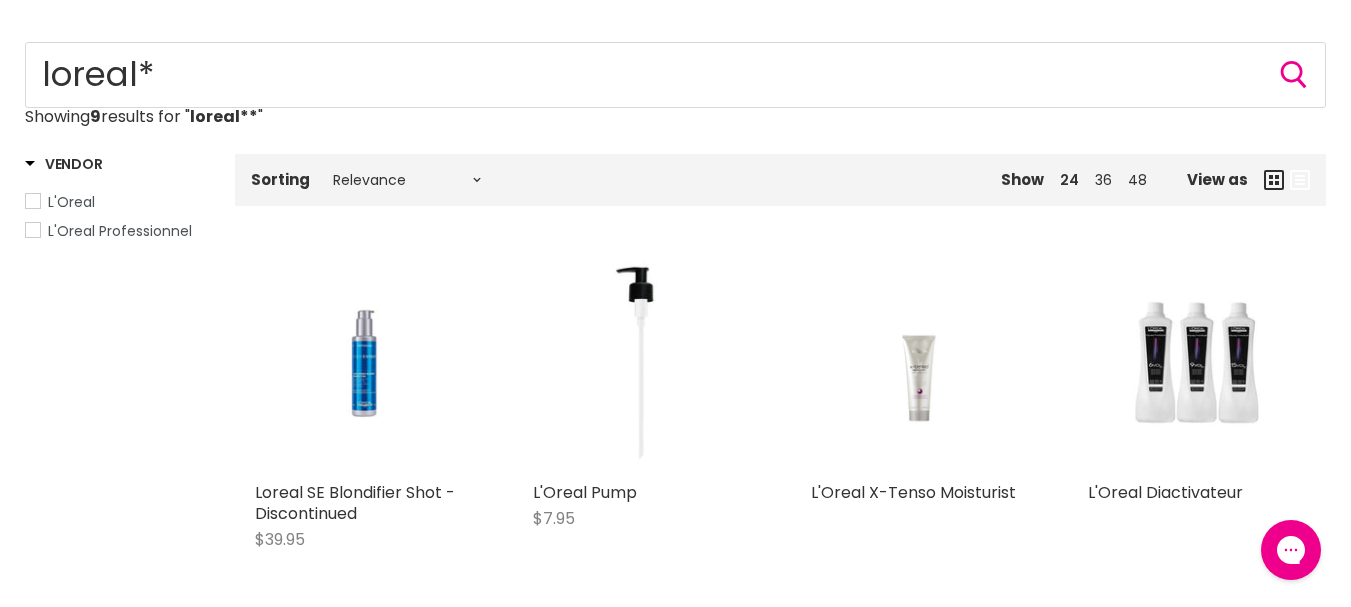 click at bounding box center (33, 230) 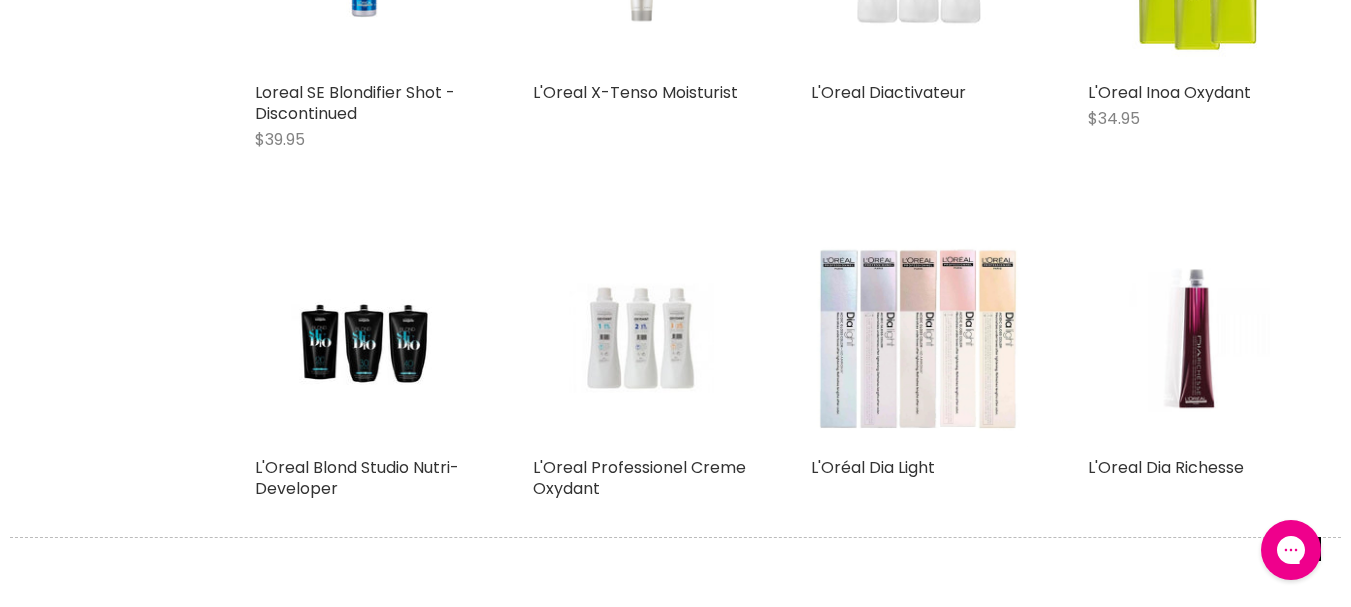 scroll, scrollTop: 200, scrollLeft: 0, axis: vertical 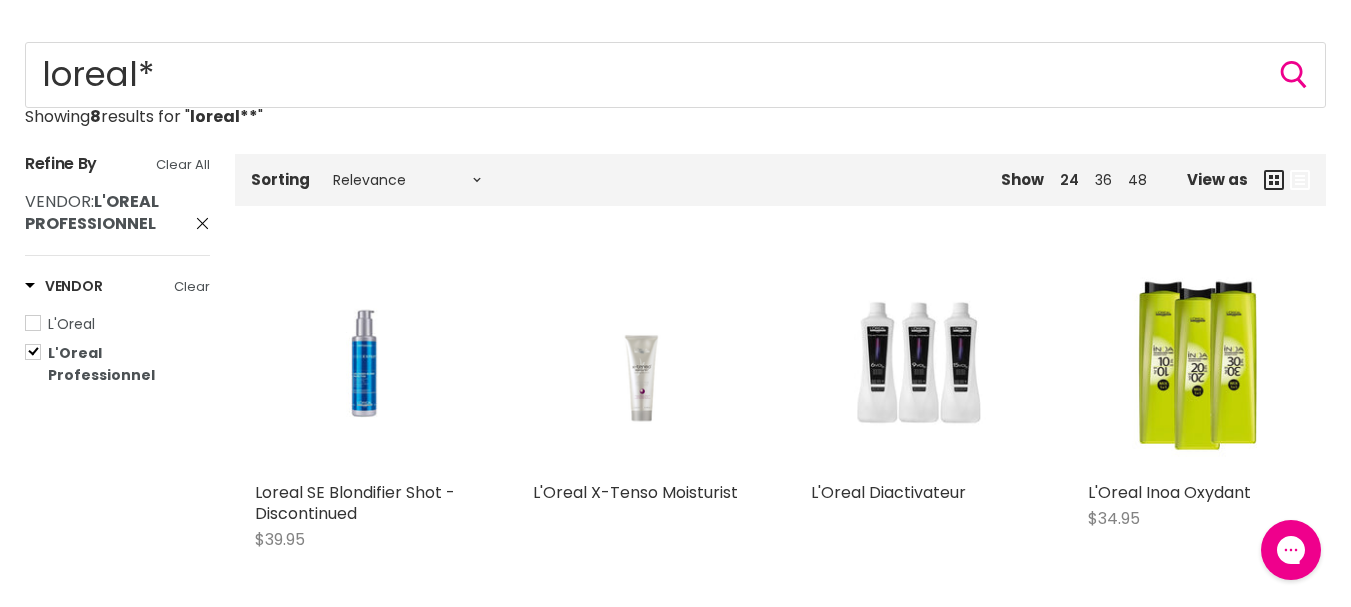 click on "L'Oreal Professionnel" at bounding box center [101, 364] 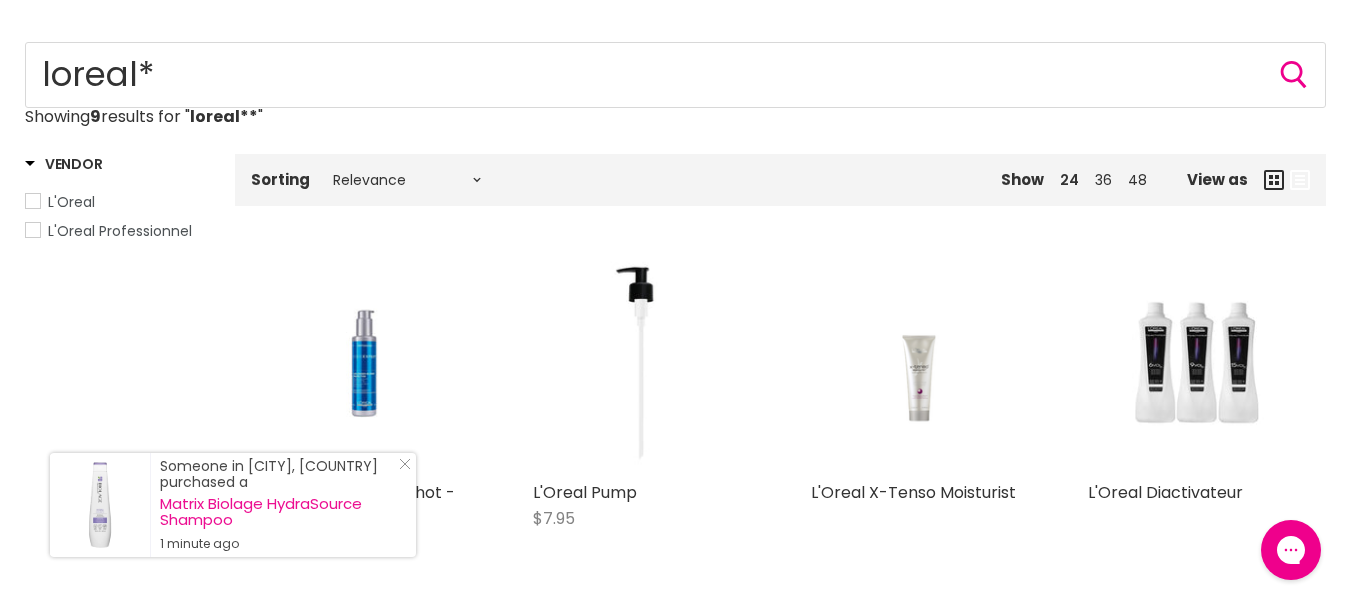 type on "loreal**" 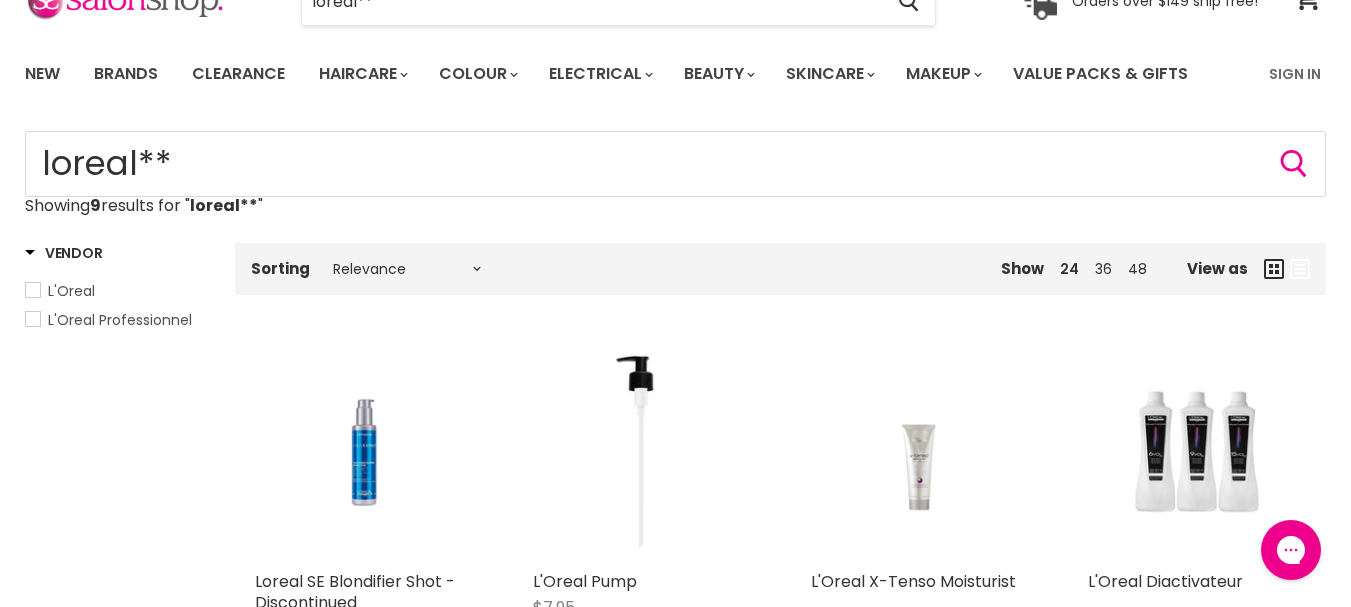 scroll, scrollTop: 0, scrollLeft: 0, axis: both 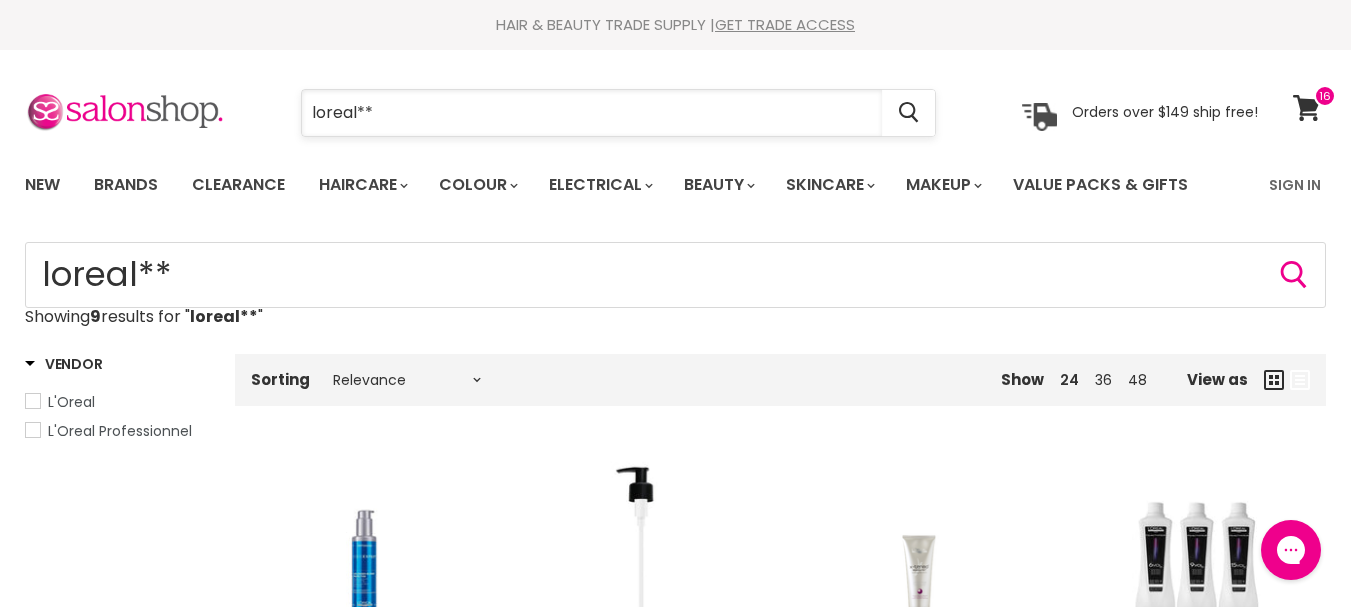 click on "loreal**" at bounding box center [592, 113] 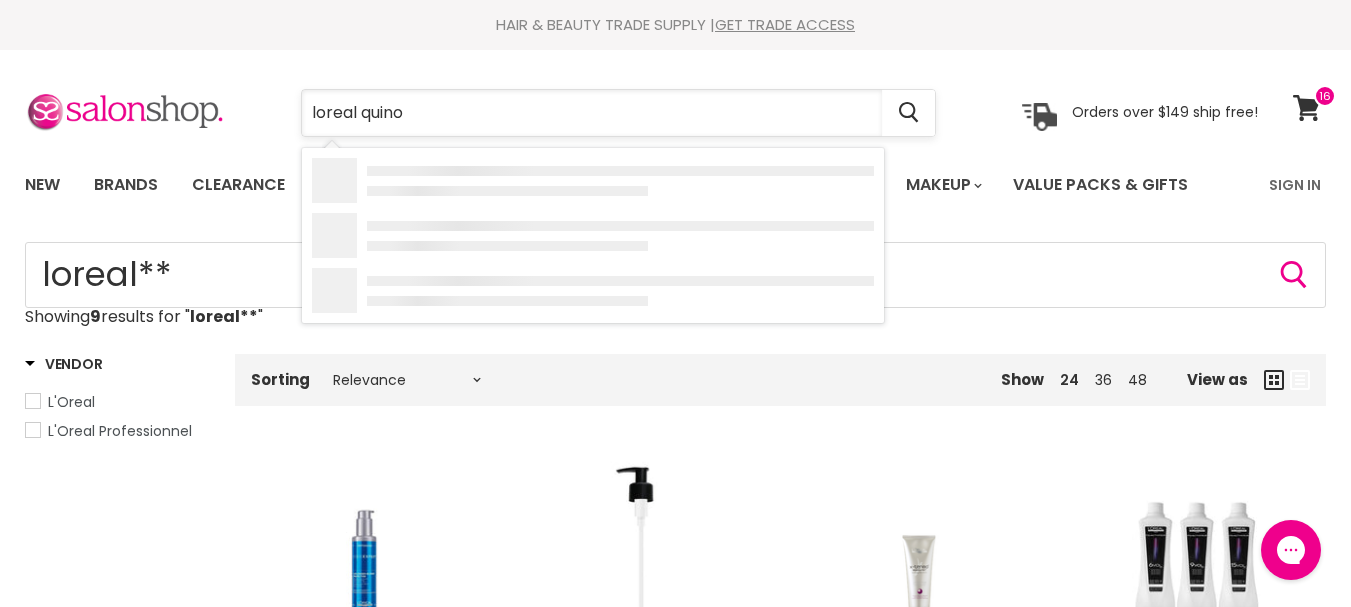 type on "loreal quinoa" 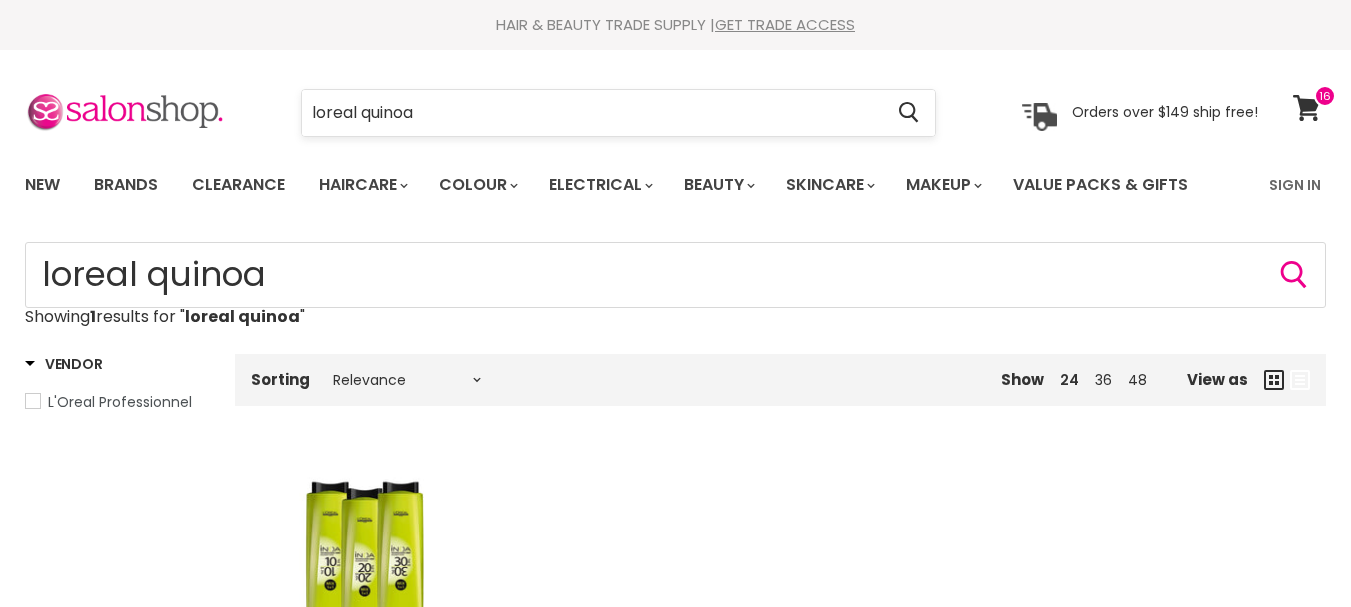scroll, scrollTop: 0, scrollLeft: 0, axis: both 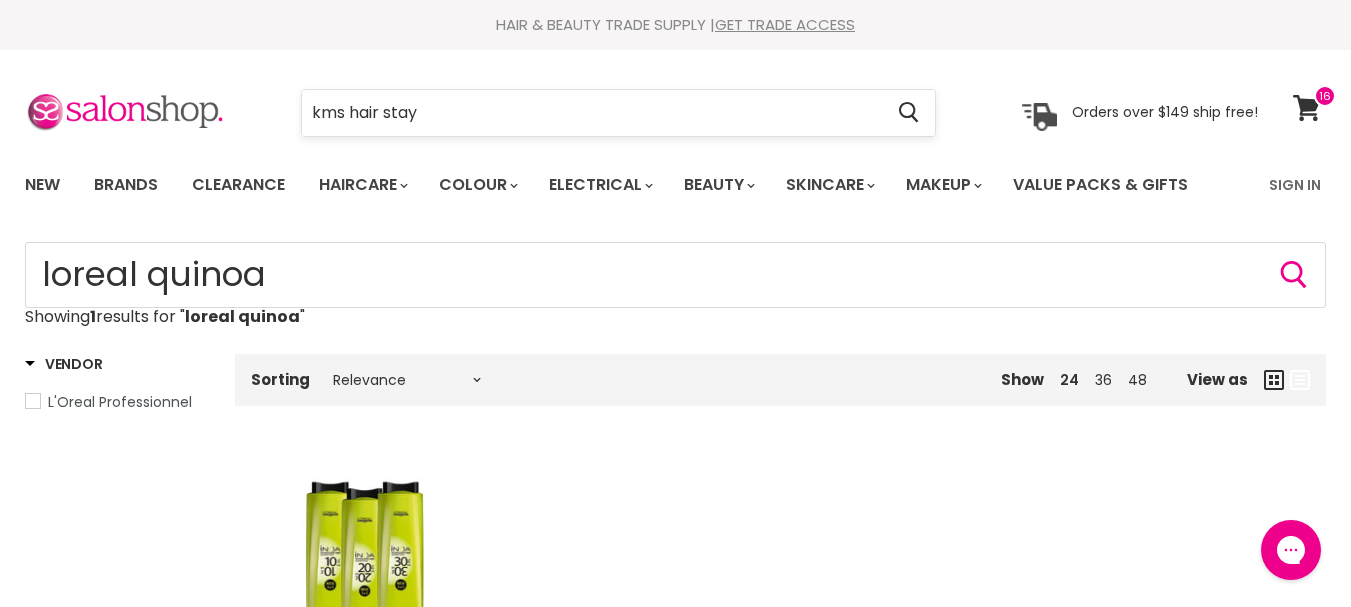type on "kms hair stay" 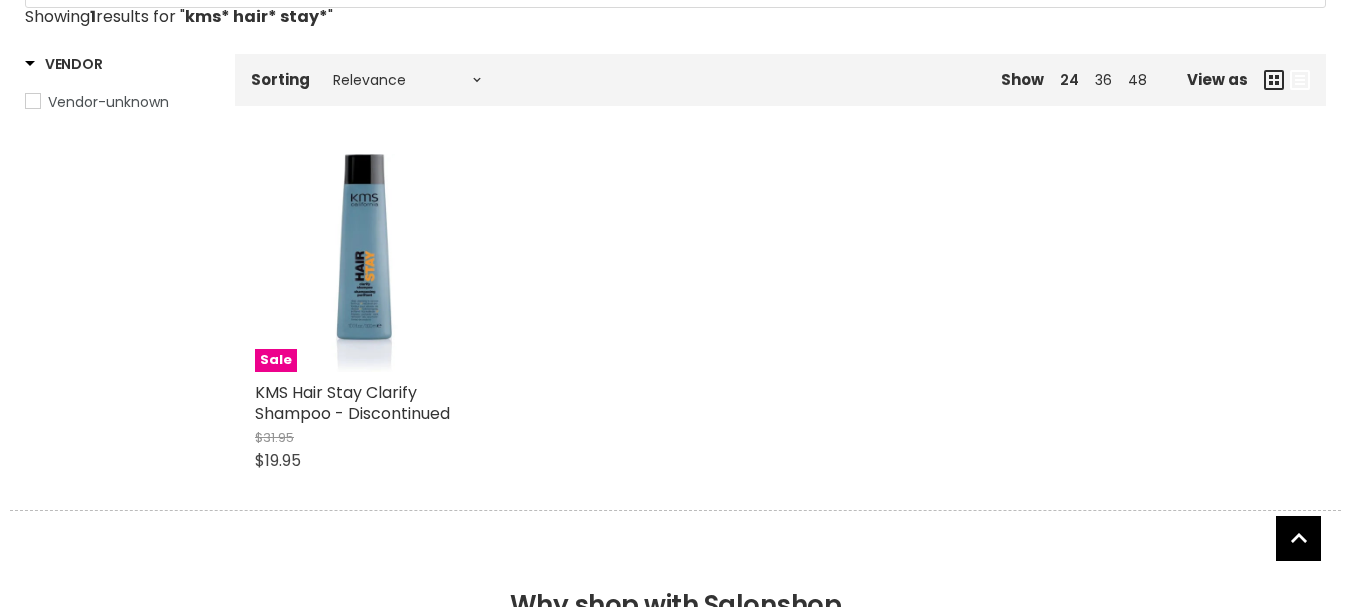 scroll, scrollTop: 600, scrollLeft: 0, axis: vertical 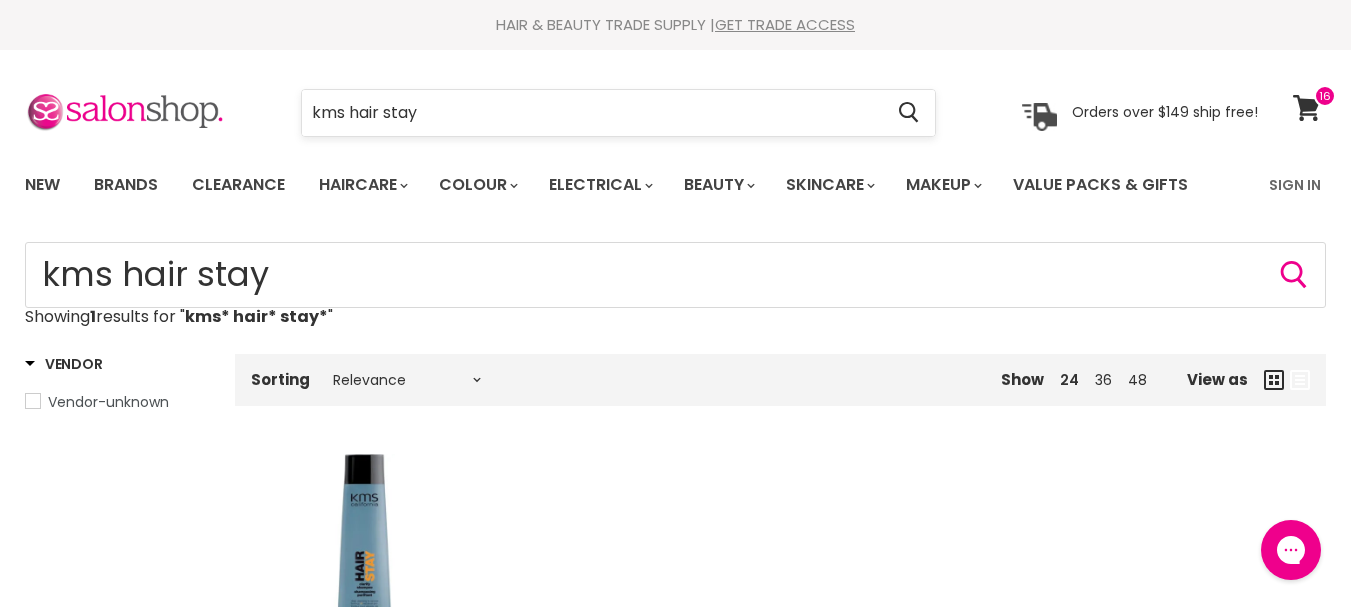 click on "kms hair stay" at bounding box center [592, 113] 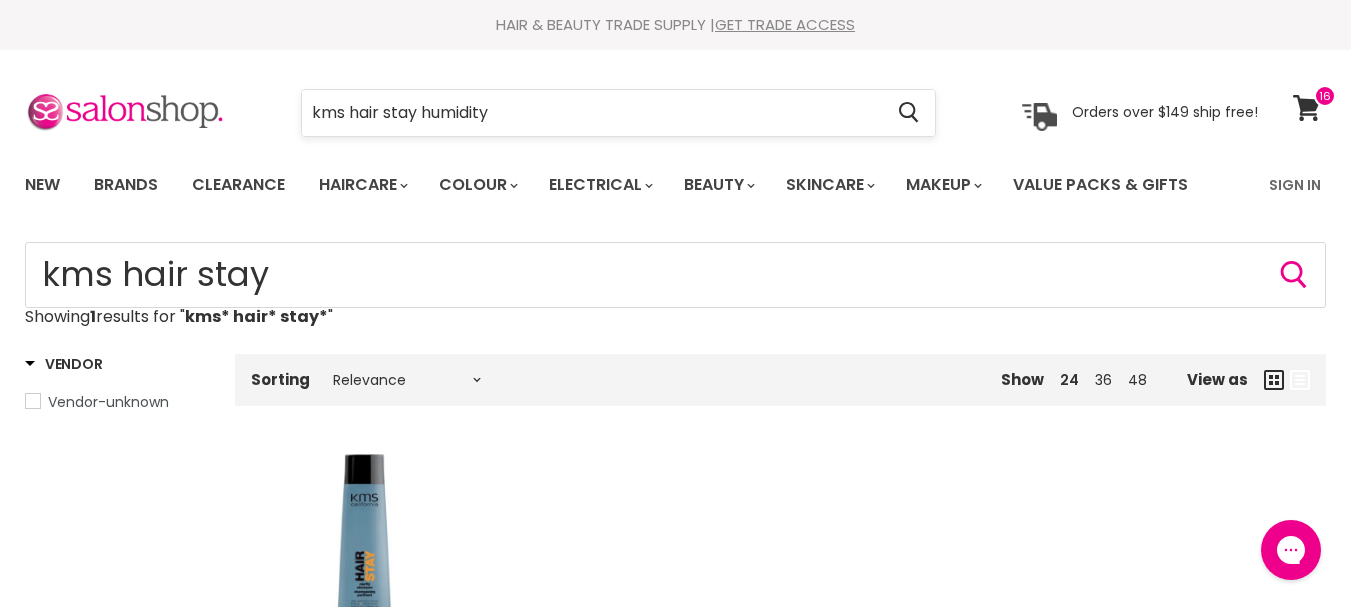 type on "kms* hair* stay*" 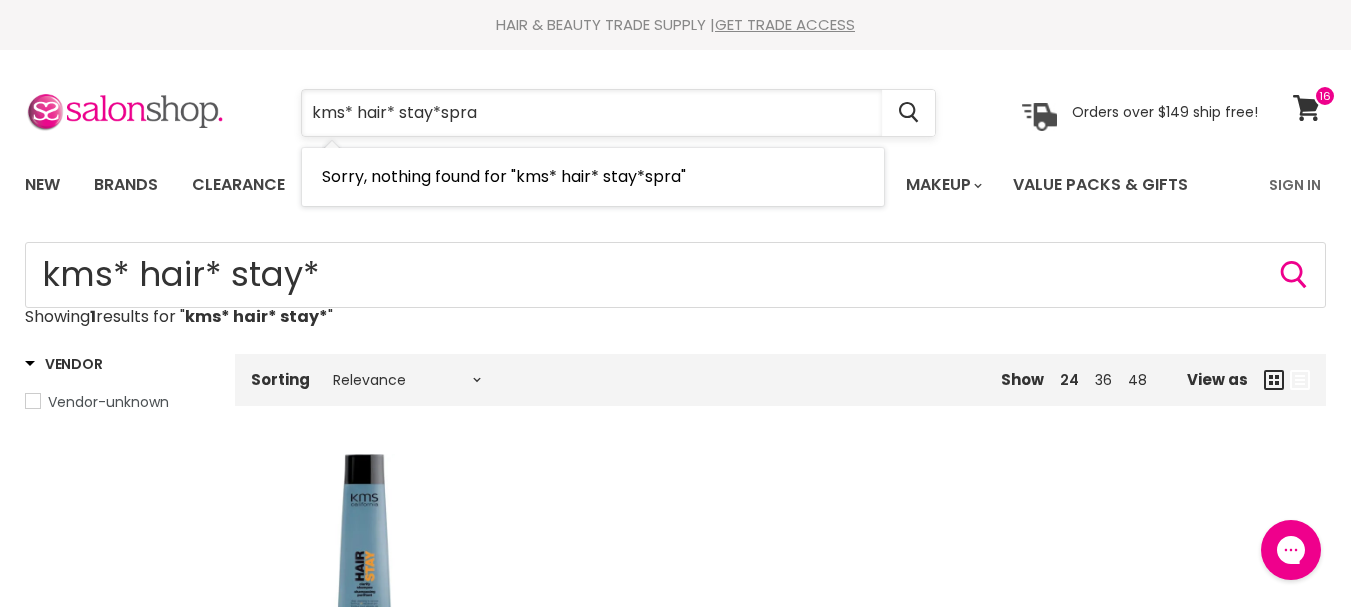 type on "kms* hair* stay*spray" 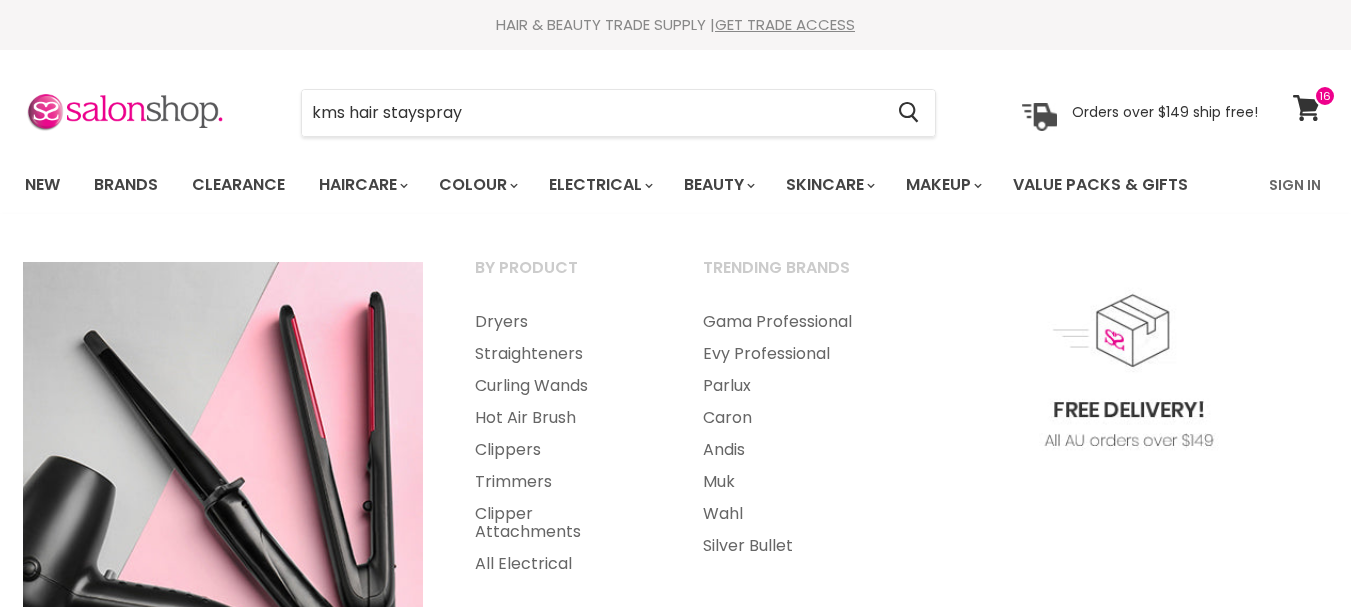type on "kms* hair* stay*spray" 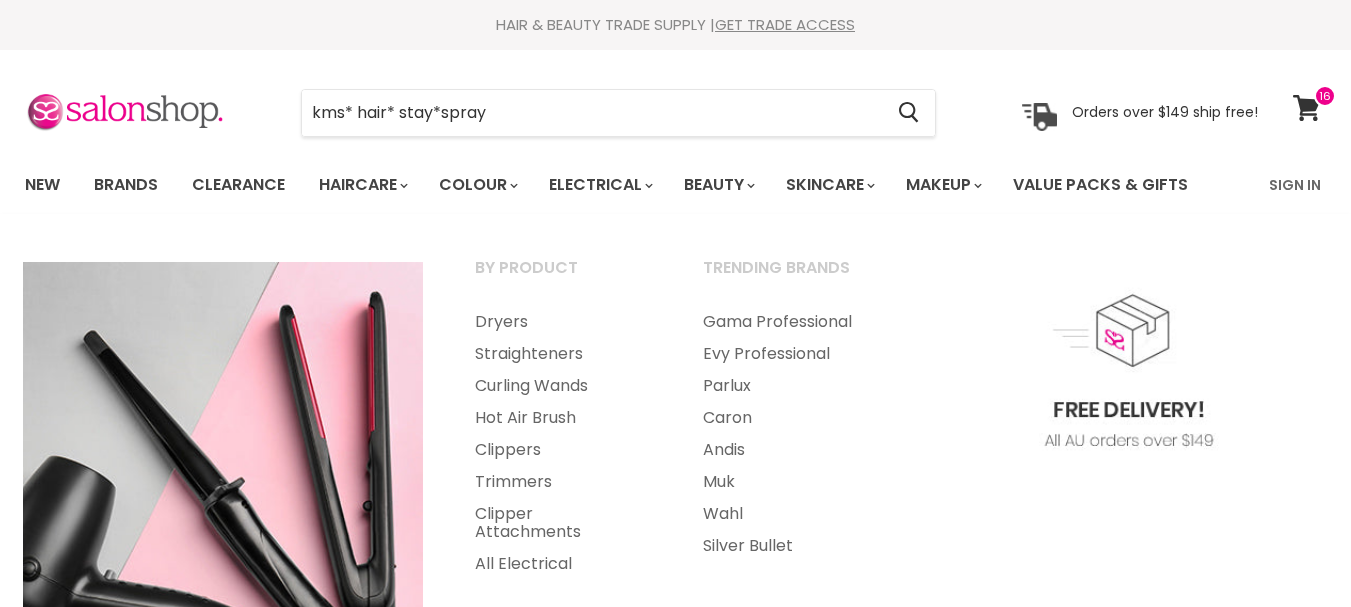 scroll, scrollTop: 0, scrollLeft: 0, axis: both 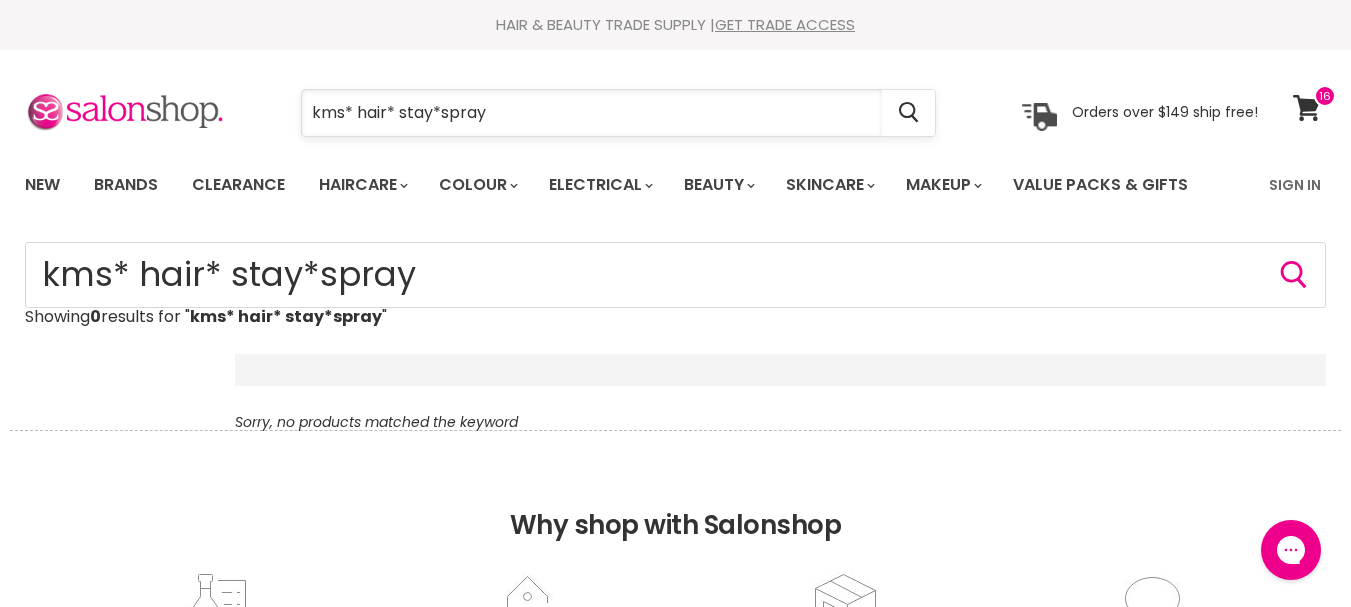 drag, startPoint x: 525, startPoint y: 106, endPoint x: 366, endPoint y: 108, distance: 159.01257 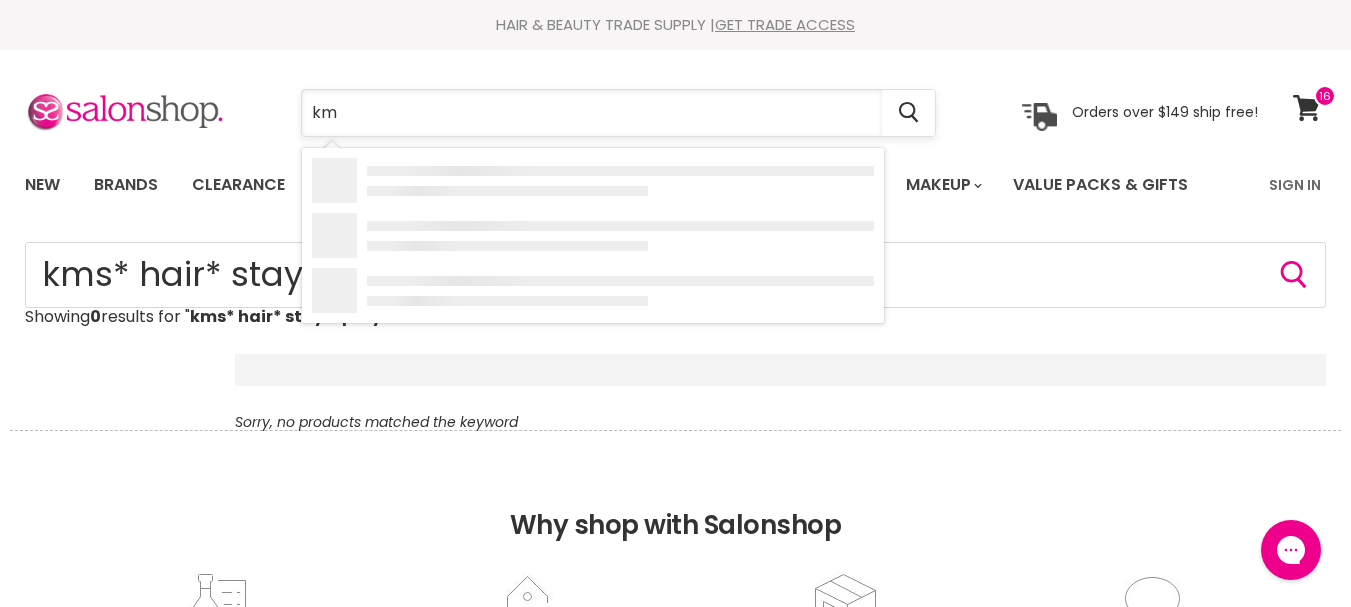 type on "k" 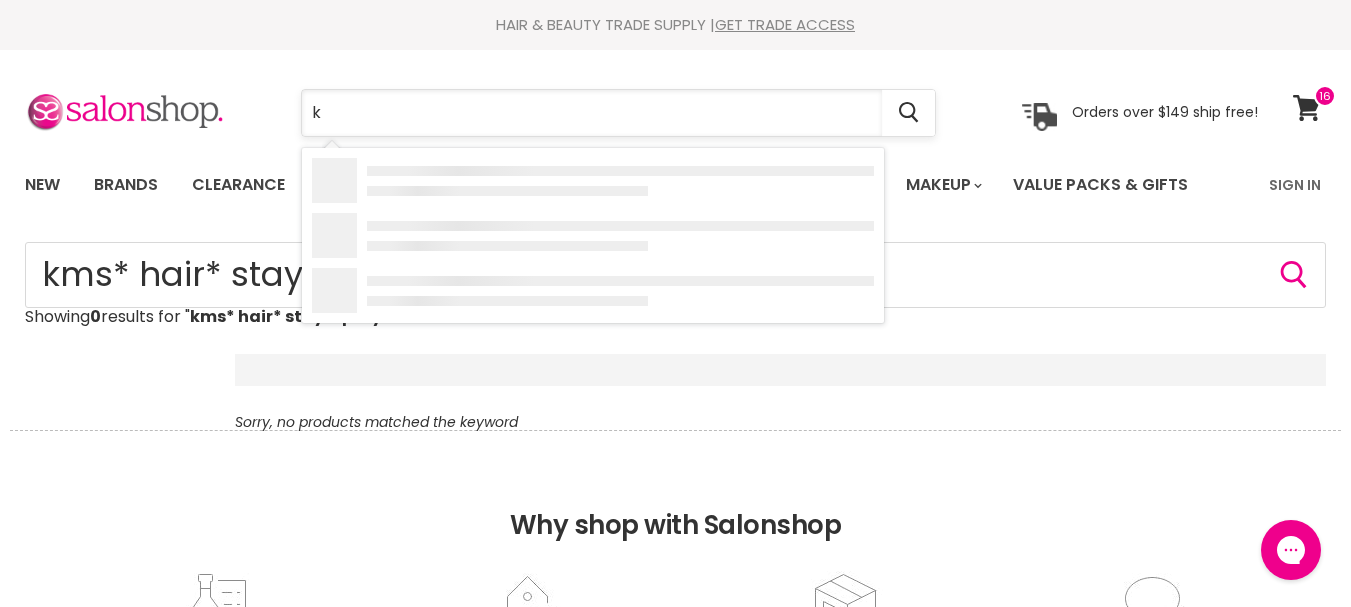 scroll, scrollTop: 0, scrollLeft: 0, axis: both 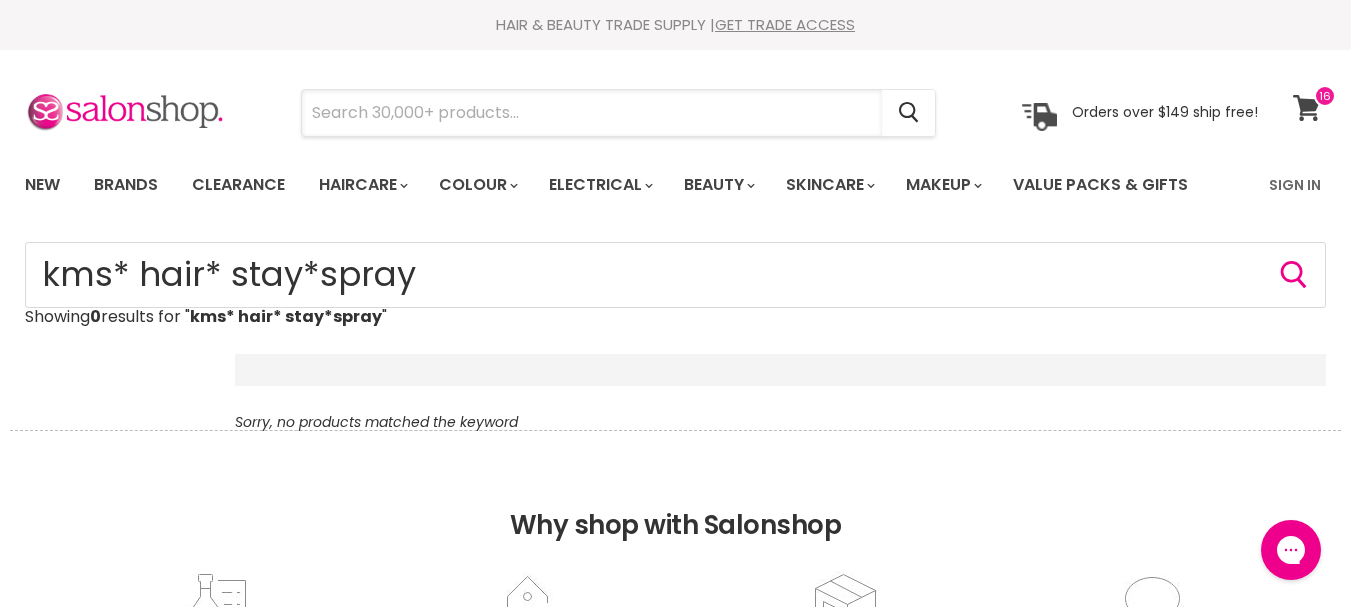 type 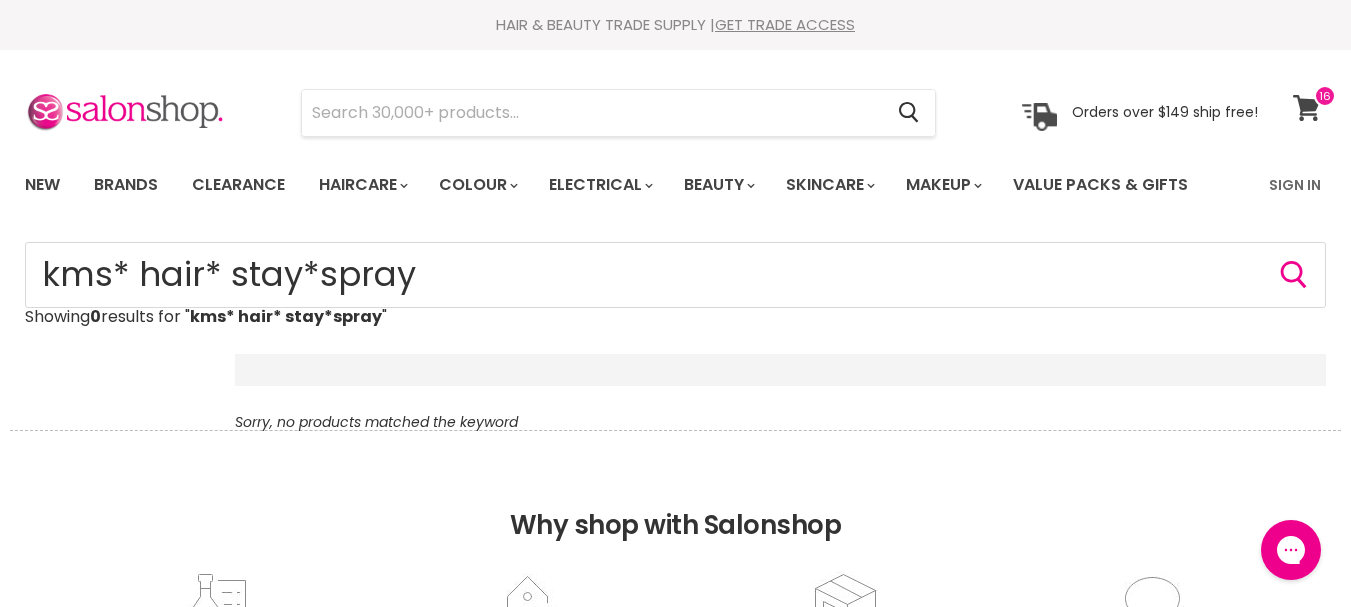 click 